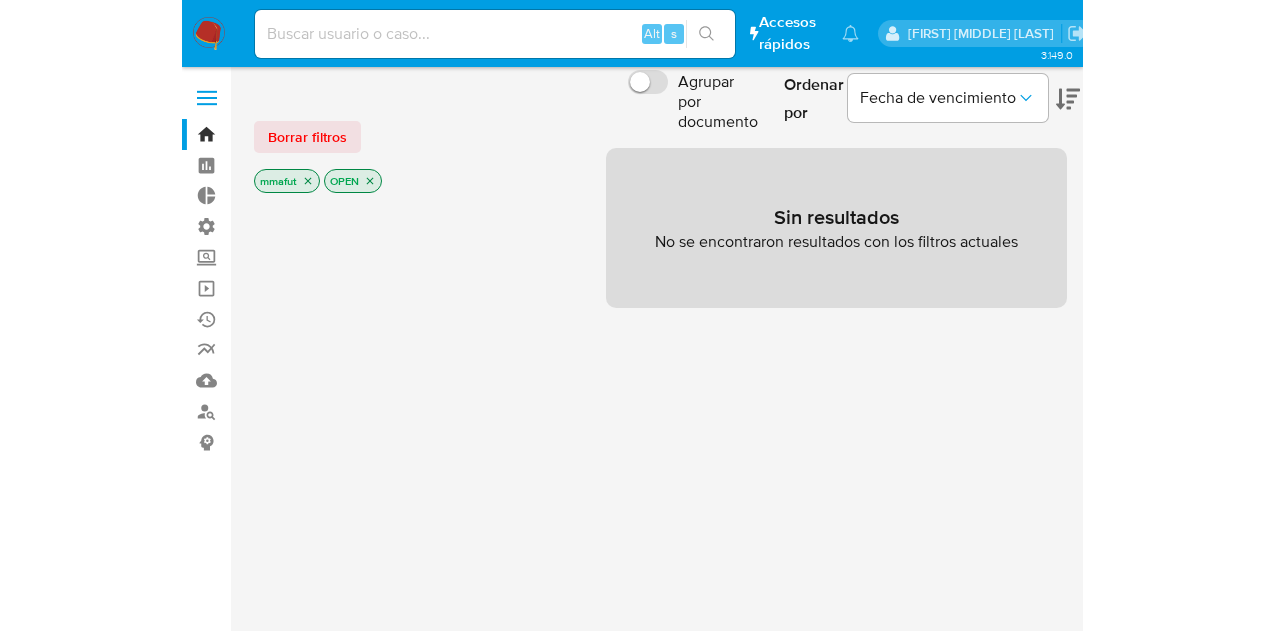 scroll, scrollTop: 0, scrollLeft: 0, axis: both 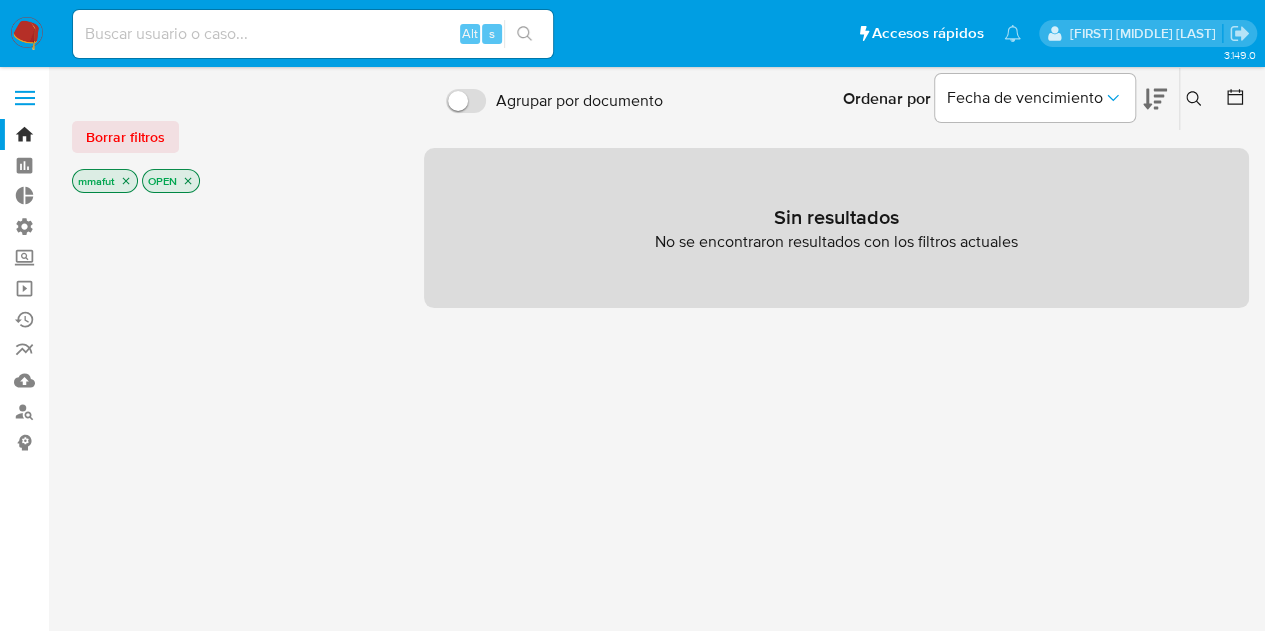 click at bounding box center [27, 34] 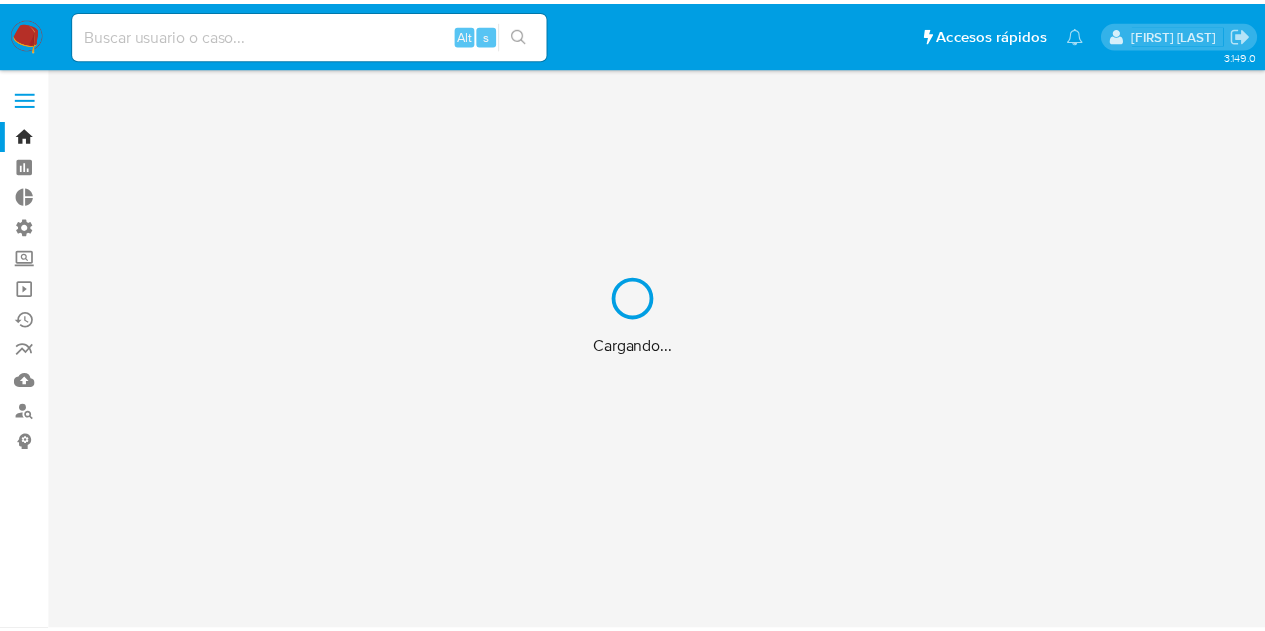scroll, scrollTop: 0, scrollLeft: 0, axis: both 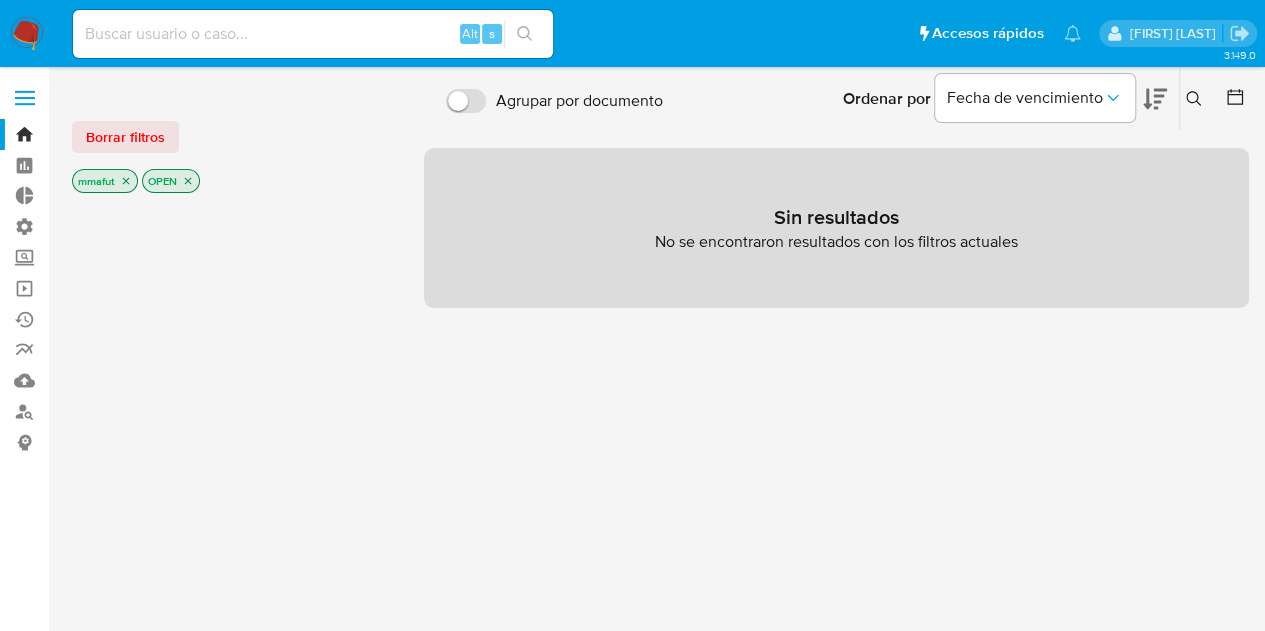 click 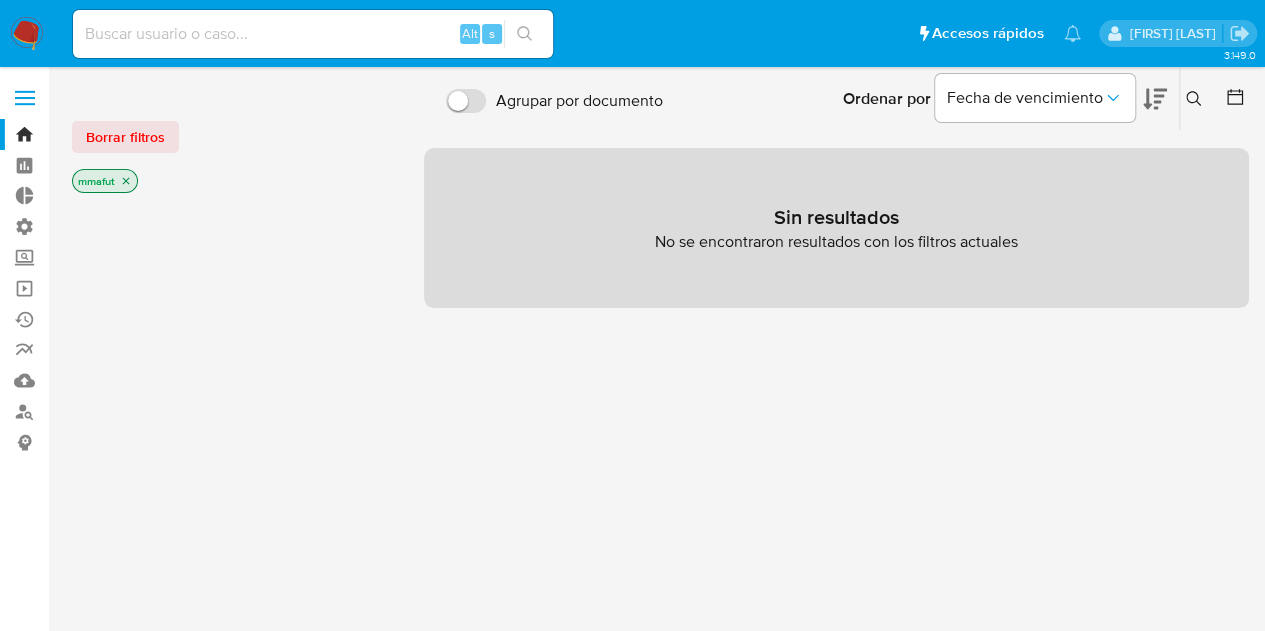 click on "mmafut" at bounding box center [105, 181] 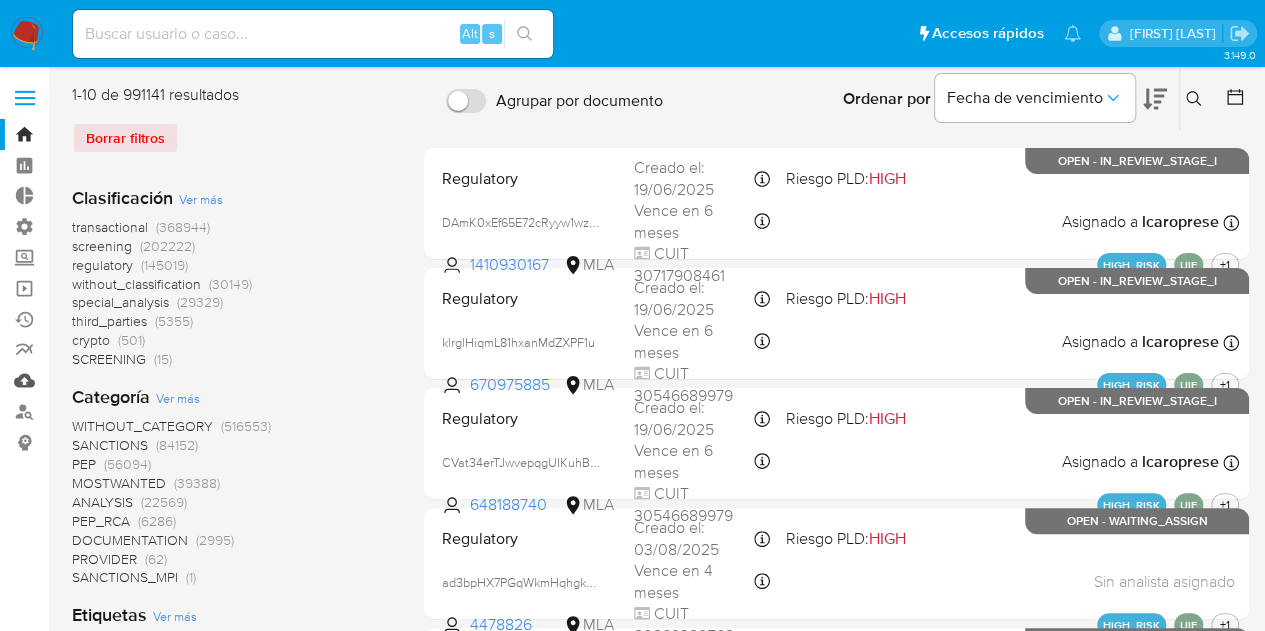 click on "Mulan" at bounding box center (119, 380) 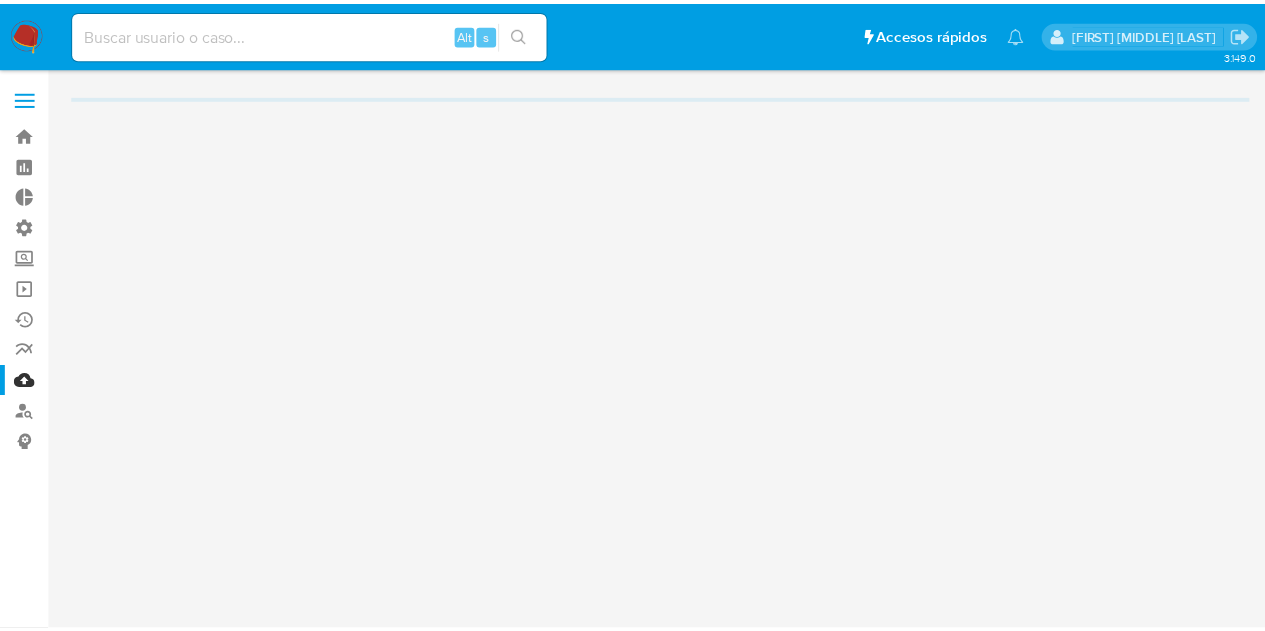 scroll, scrollTop: 0, scrollLeft: 0, axis: both 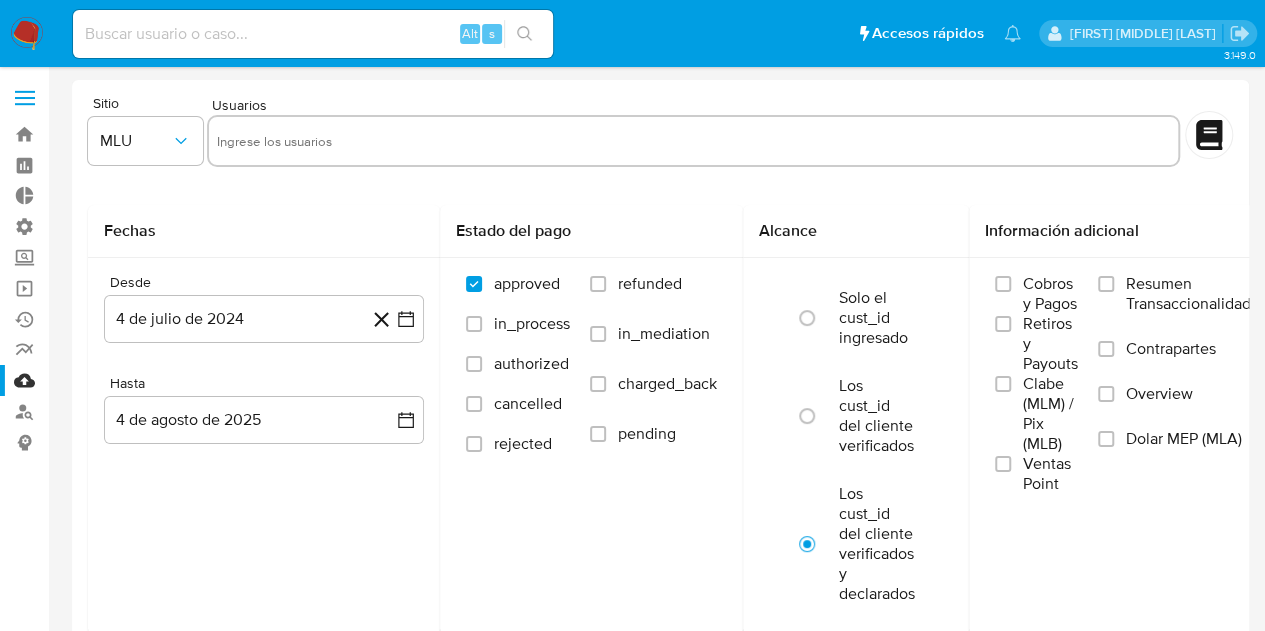 click at bounding box center [25, 98] 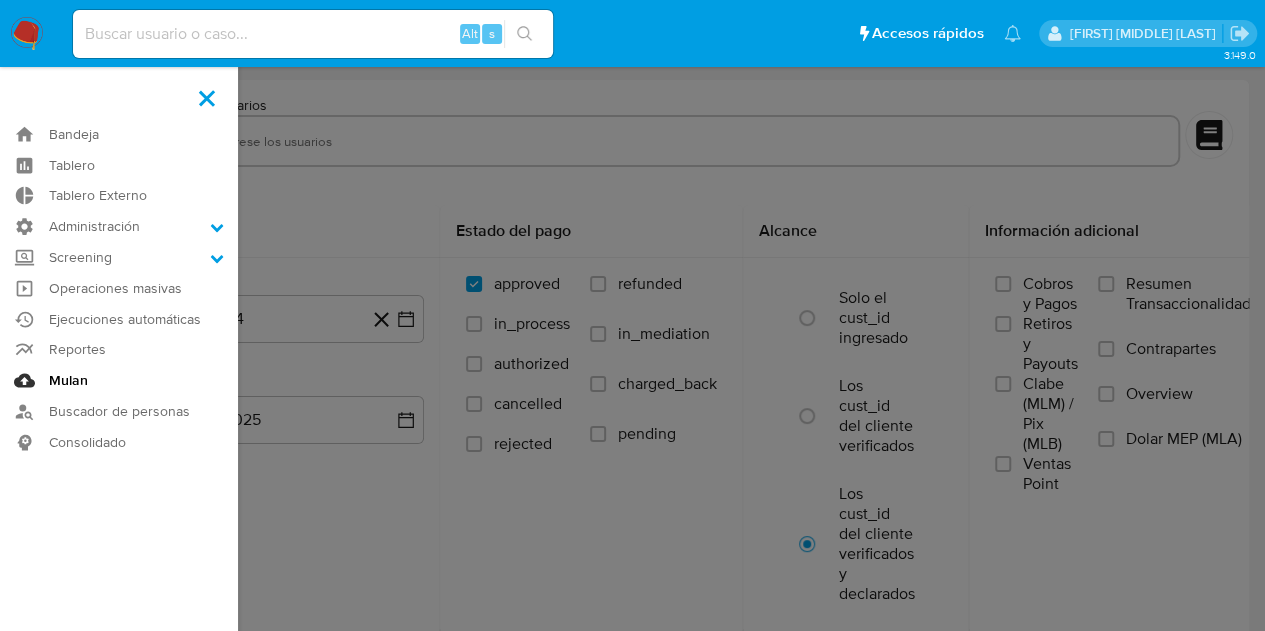 click on "Mulan" at bounding box center (119, 380) 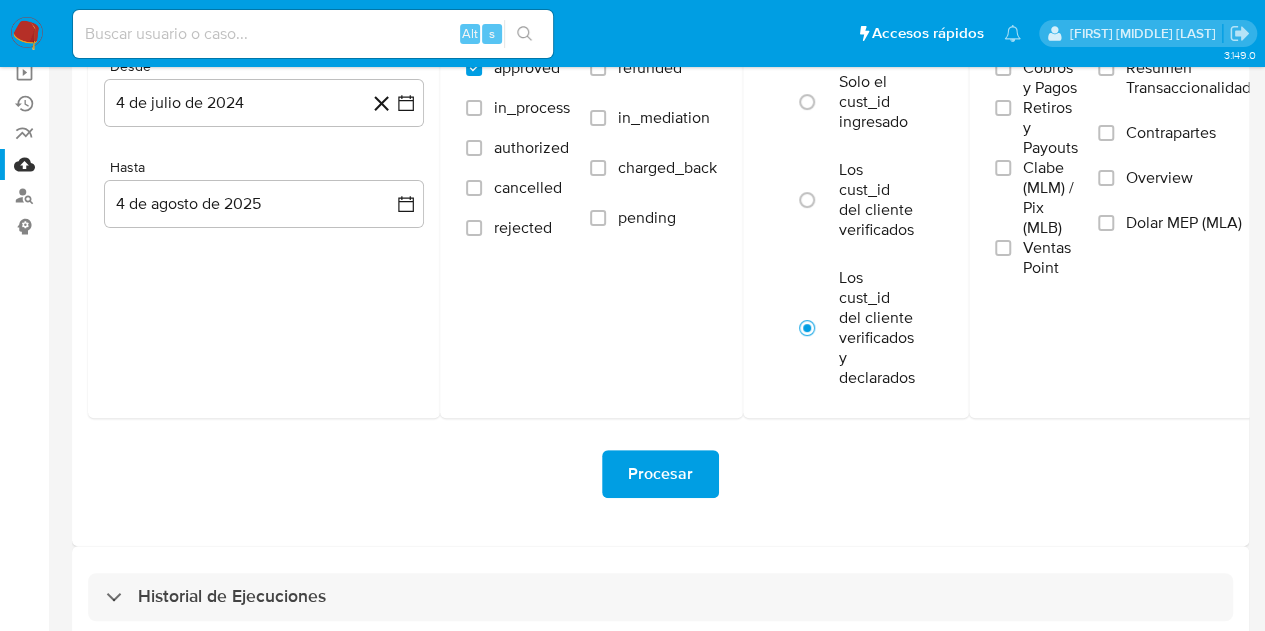 scroll, scrollTop: 245, scrollLeft: 0, axis: vertical 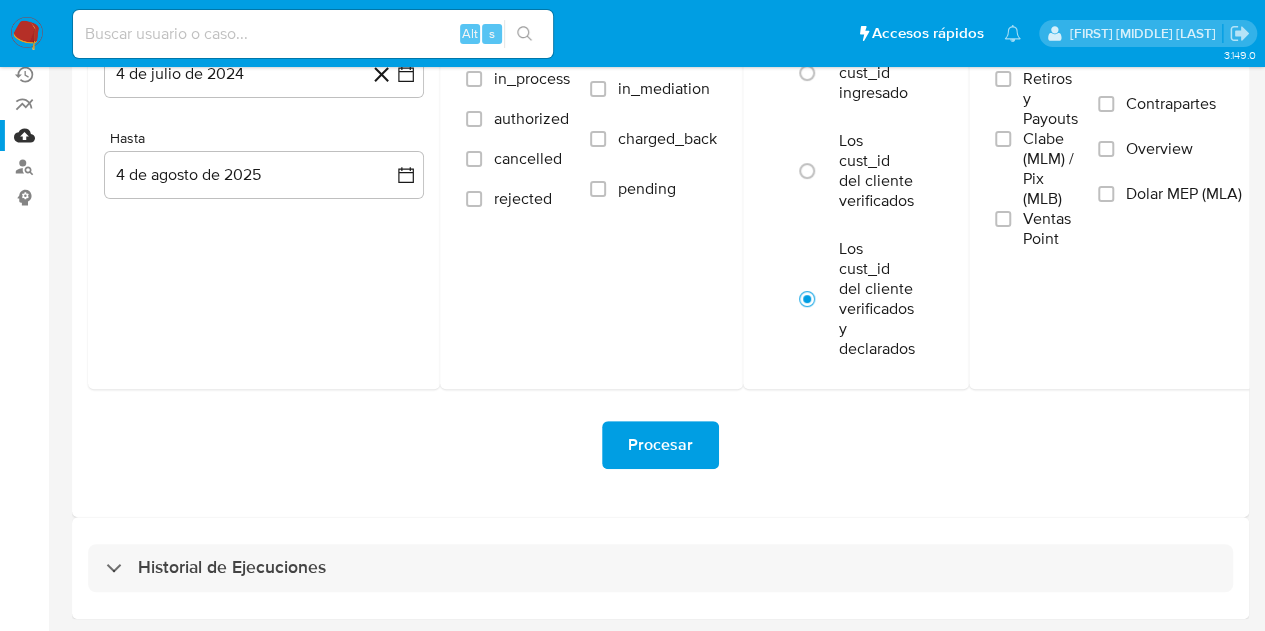 click at bounding box center [313, 34] 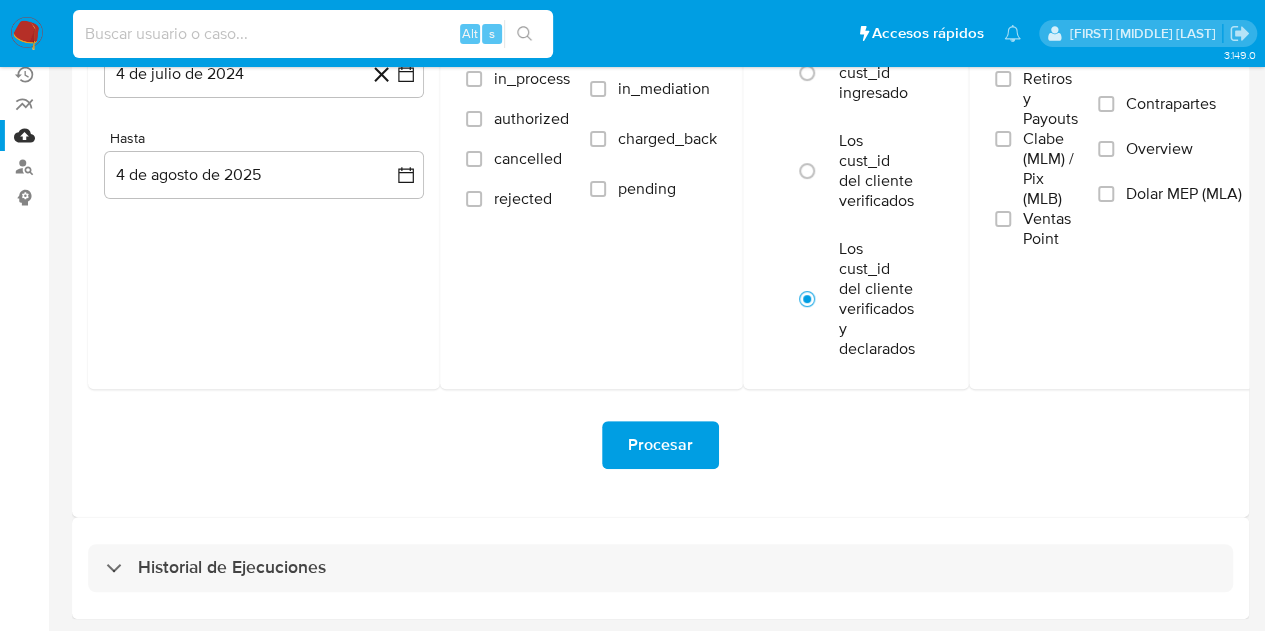 click at bounding box center (313, 34) 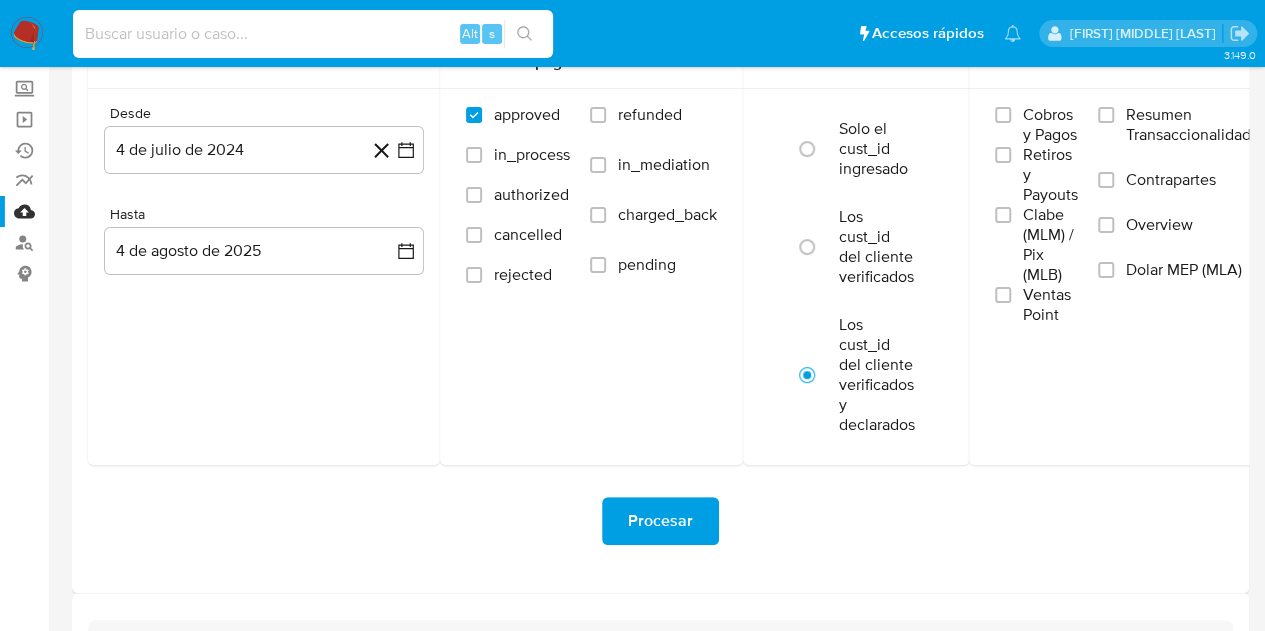 scroll, scrollTop: 145, scrollLeft: 0, axis: vertical 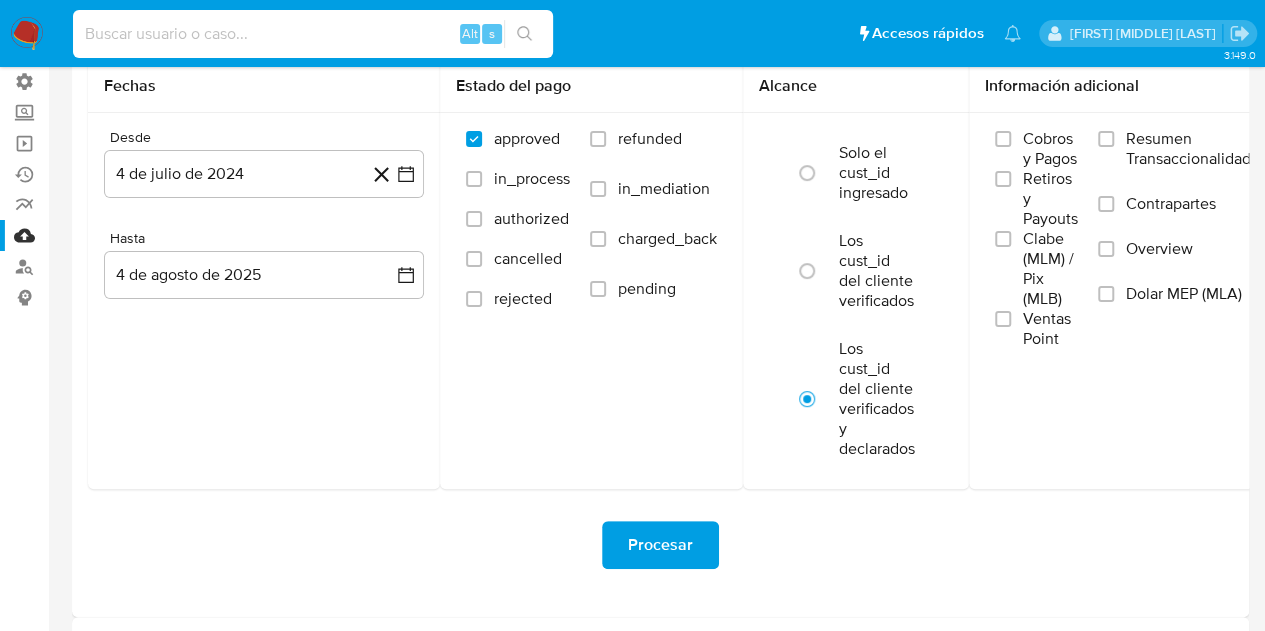 click at bounding box center [313, 34] 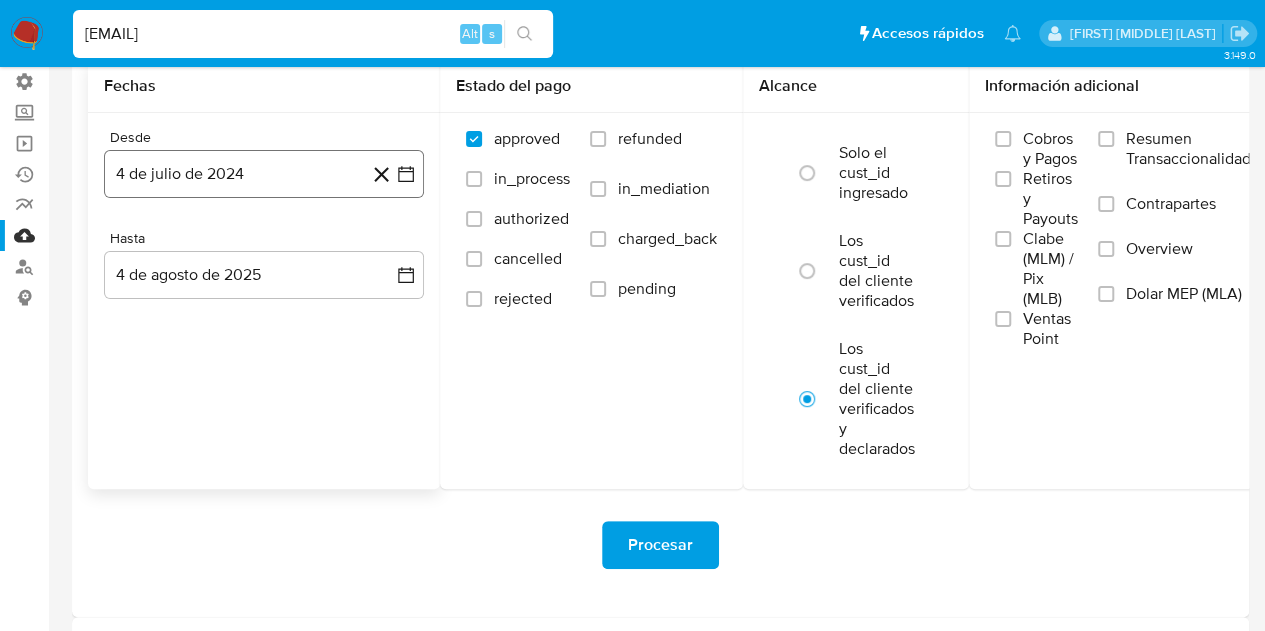type on "mmannu044@gmail.com" 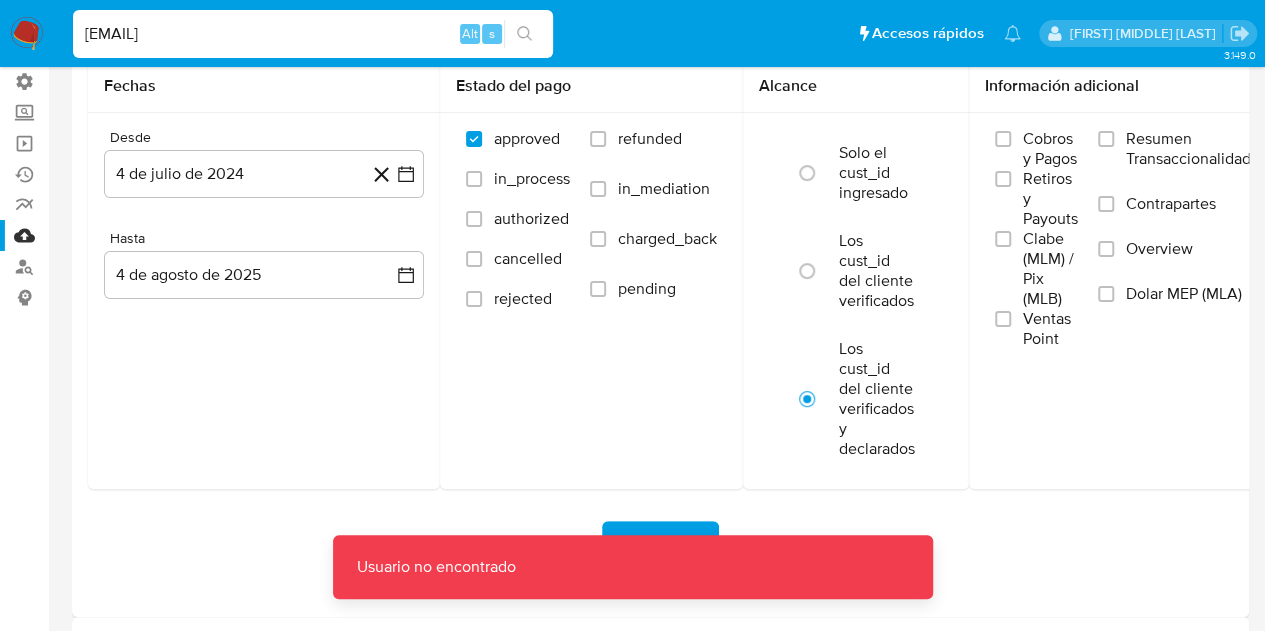 click on "mmannu044@gmail.com" at bounding box center [313, 34] 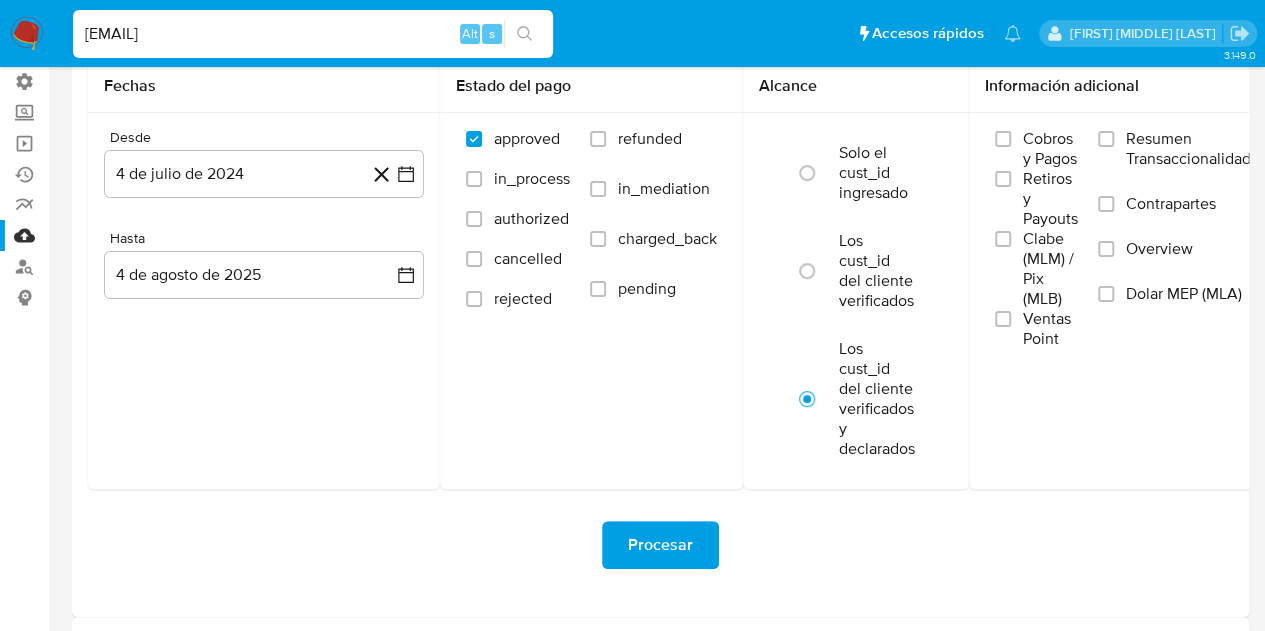 click on "mmannu044@gmail.com" at bounding box center [313, 34] 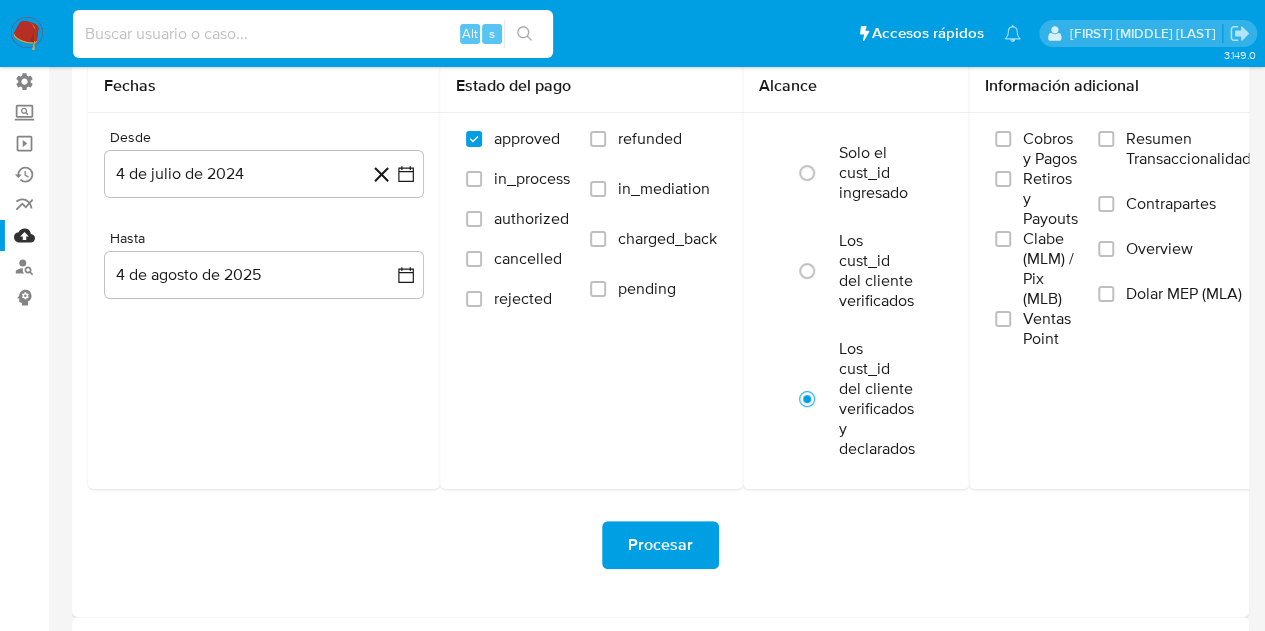 click at bounding box center (313, 34) 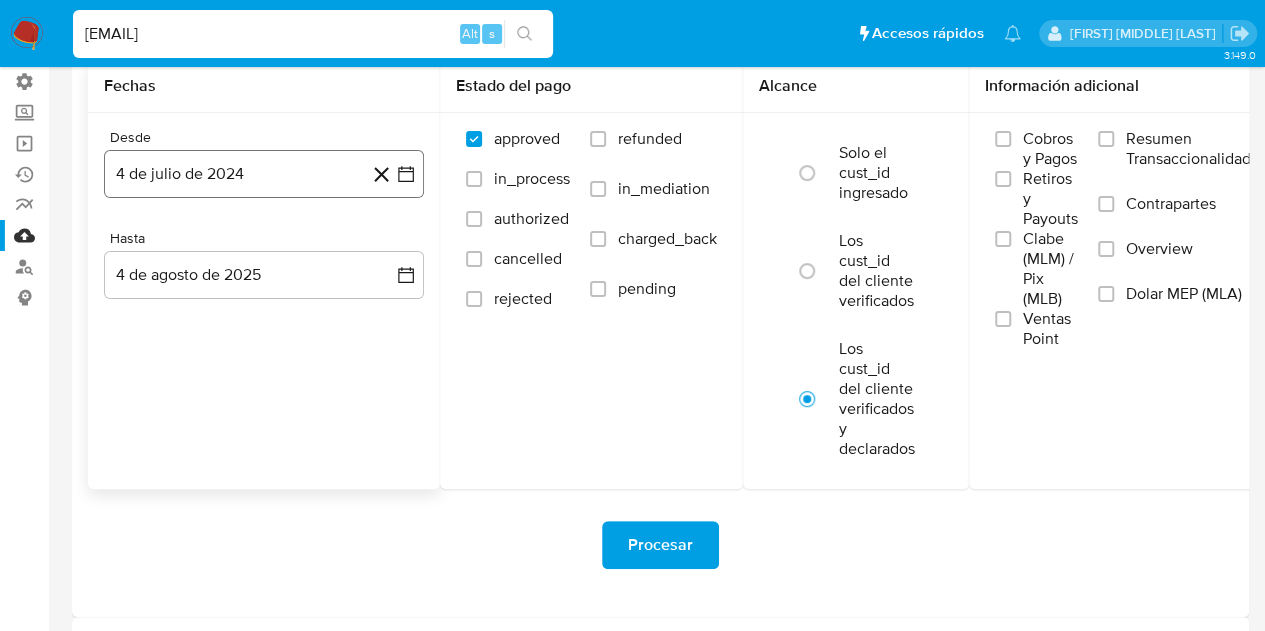 type on "mmammu044@gmail.com" 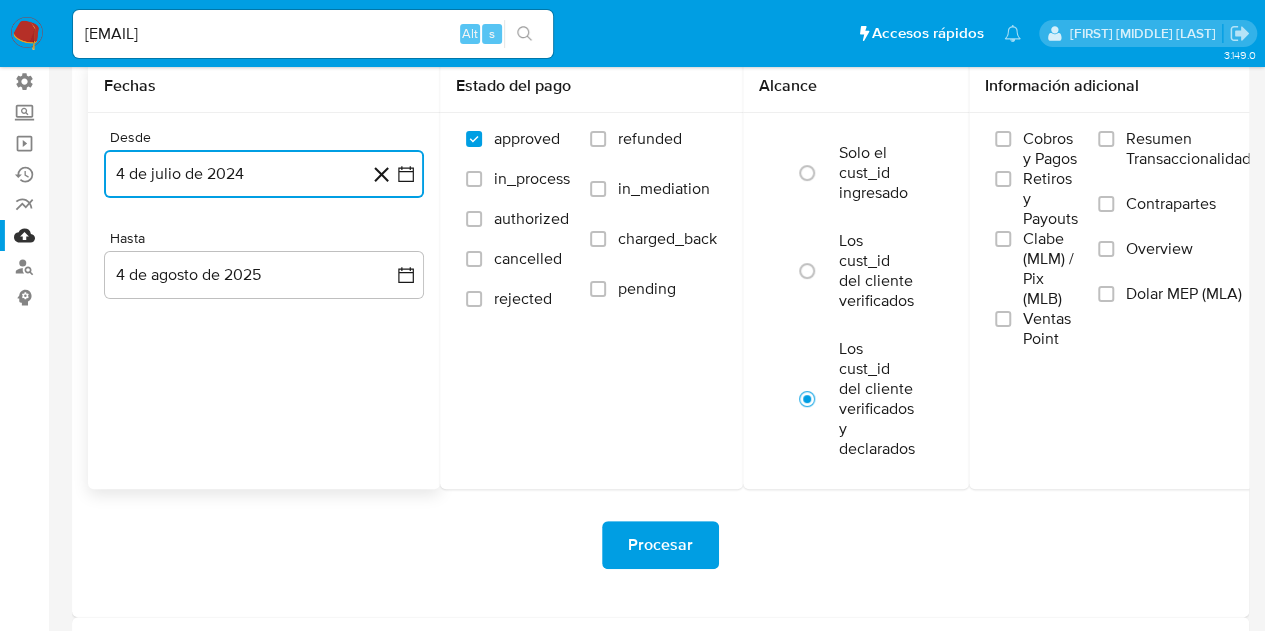 click on "4 de julio de 2024" at bounding box center [264, 174] 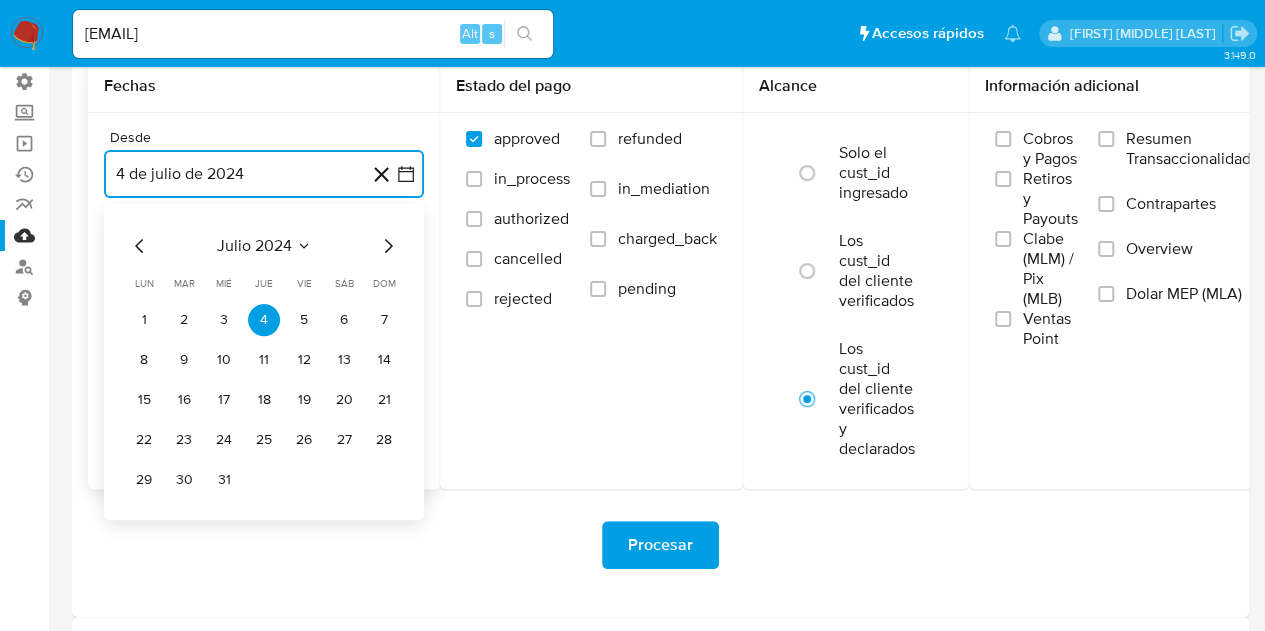 click 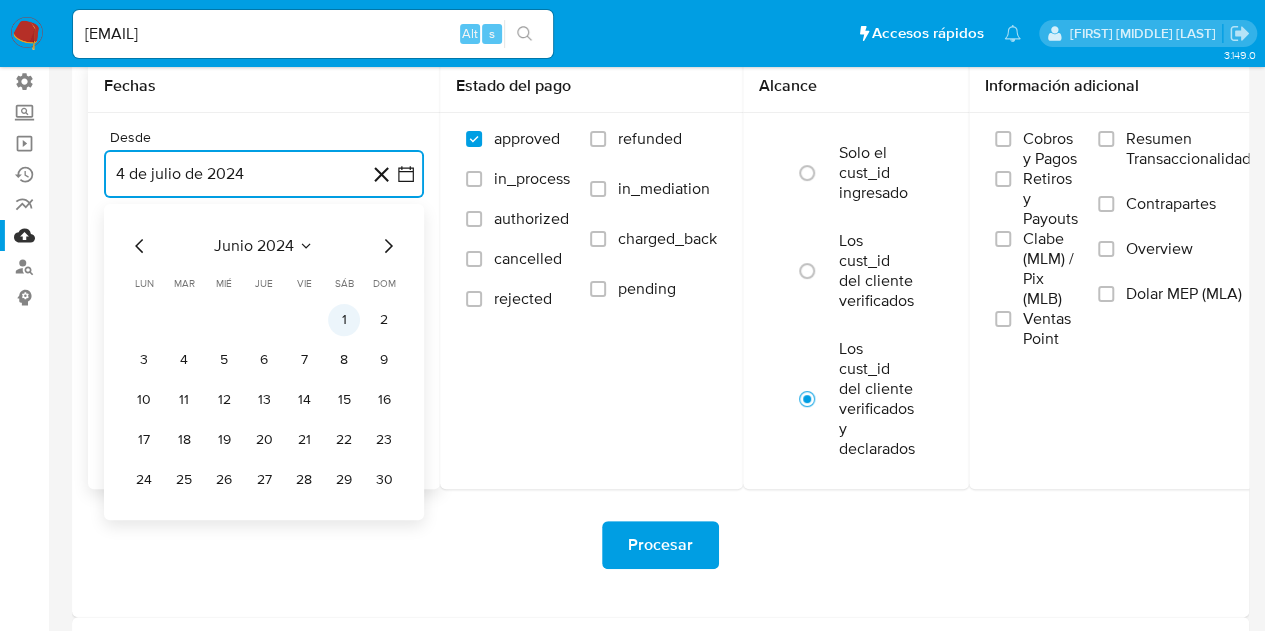 click on "1" at bounding box center (344, 320) 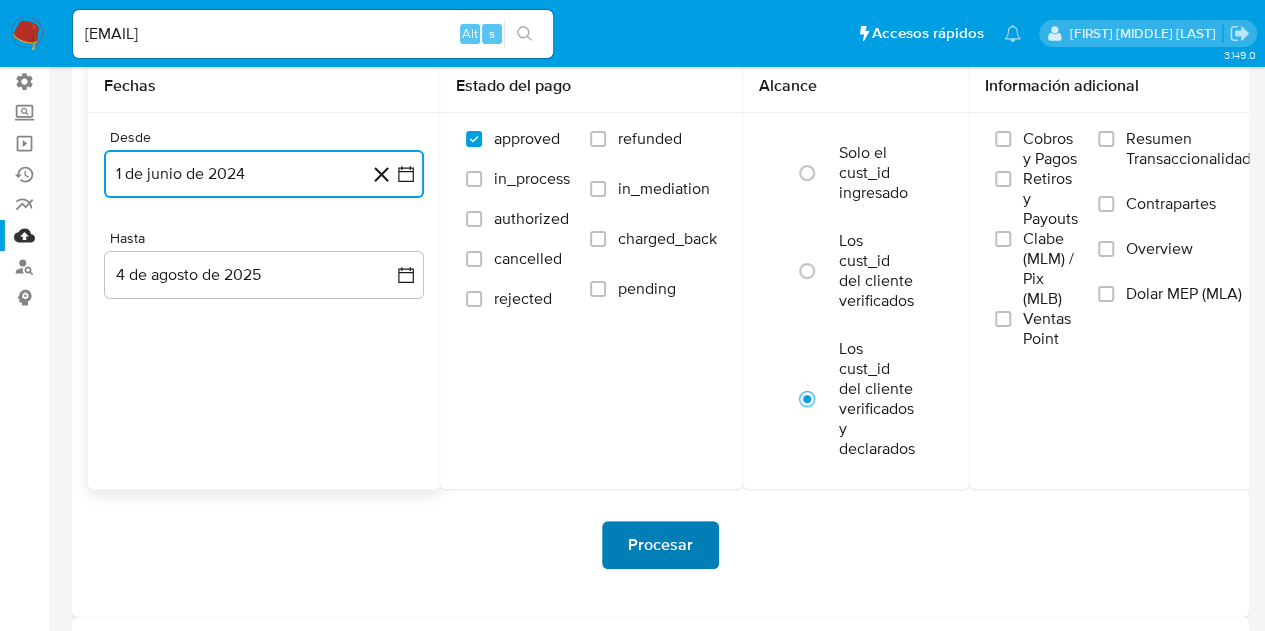 click on "Procesar" at bounding box center [660, 545] 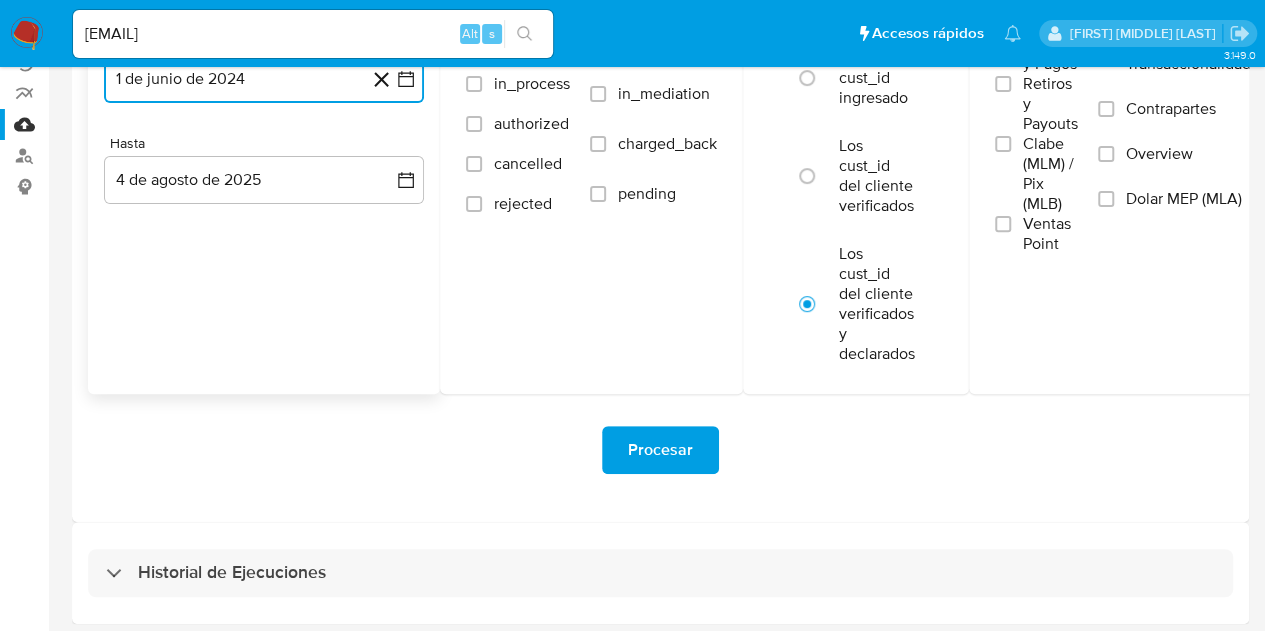 scroll, scrollTop: 261, scrollLeft: 0, axis: vertical 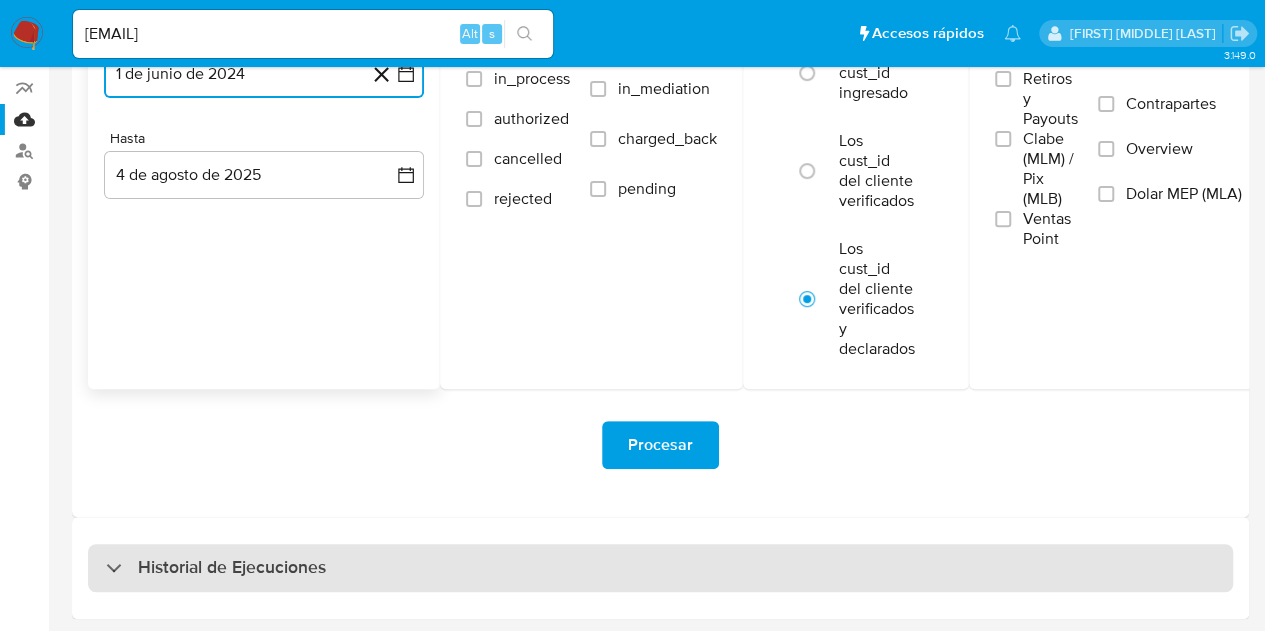 click on "Historial de Ejecuciones" at bounding box center (216, 568) 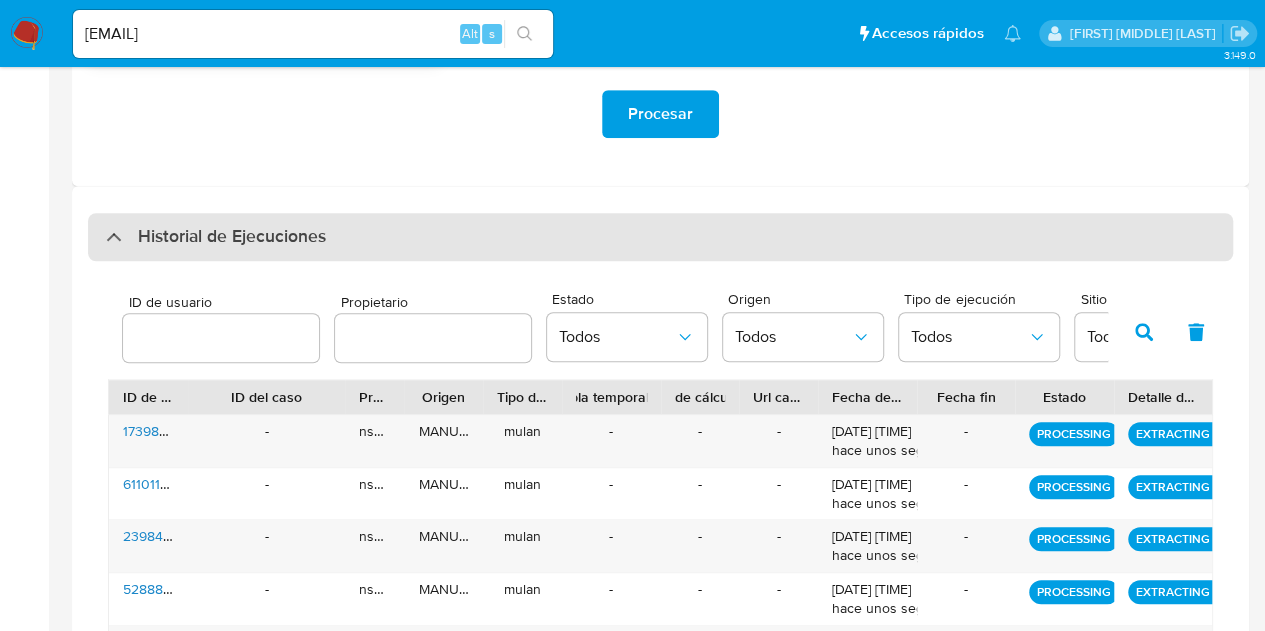 scroll, scrollTop: 561, scrollLeft: 0, axis: vertical 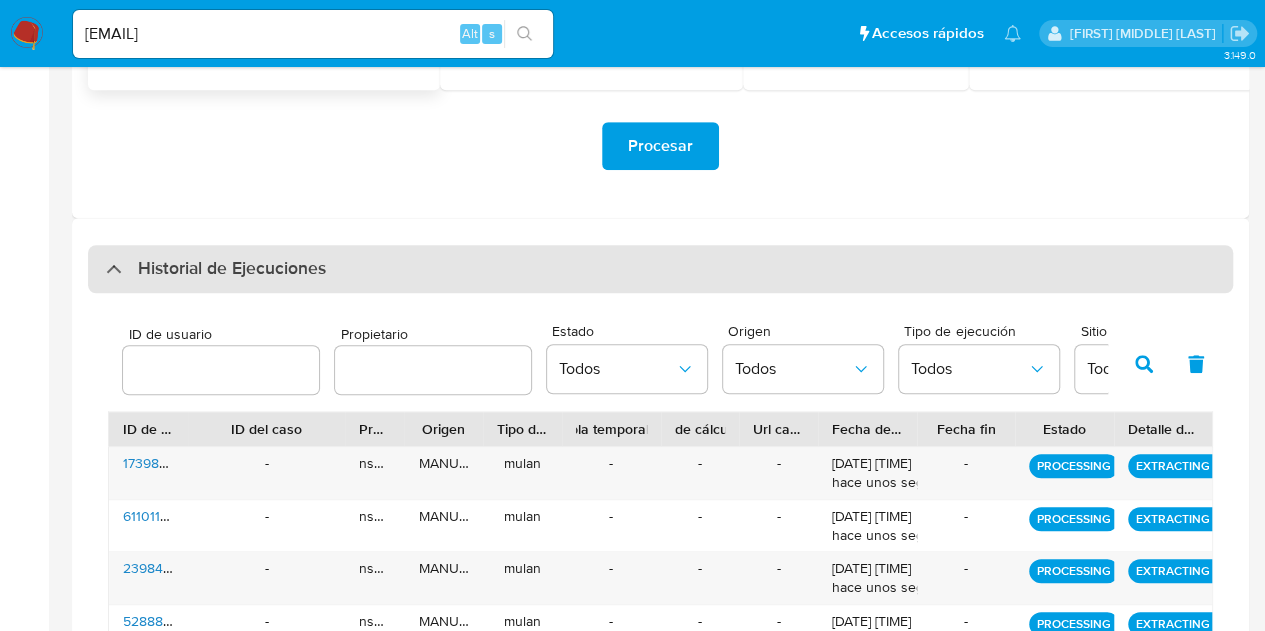 click on "Historial de Ejecuciones" at bounding box center (660, 269) 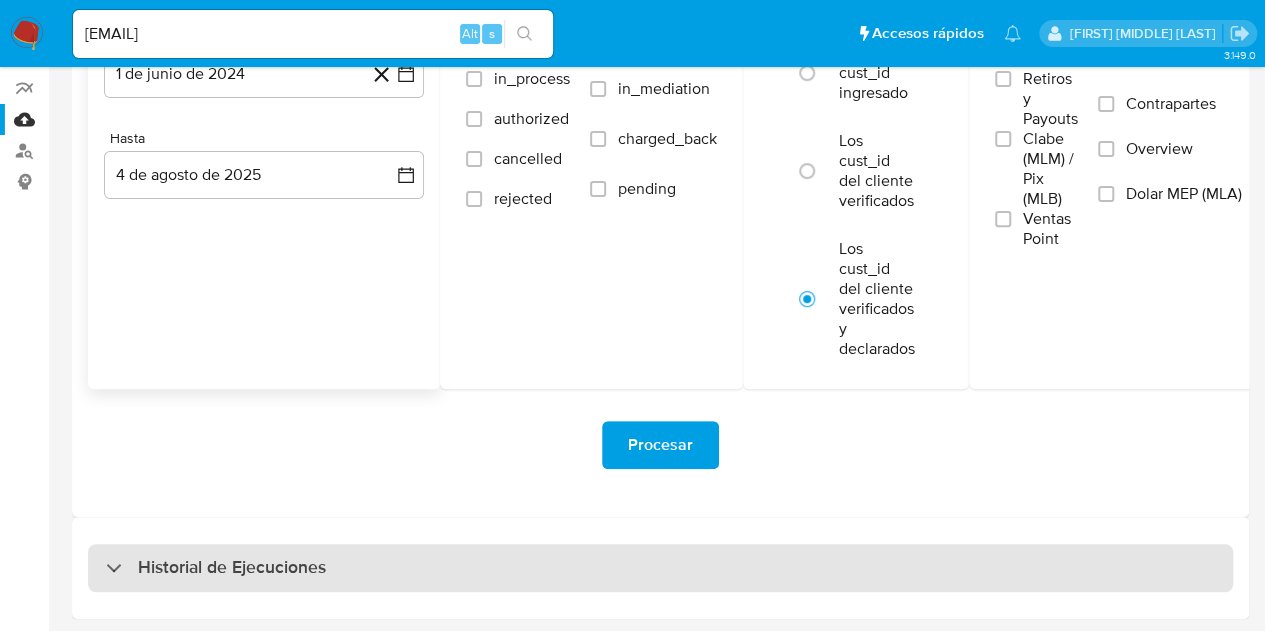 click on "Historial de Ejecuciones" at bounding box center (216, 568) 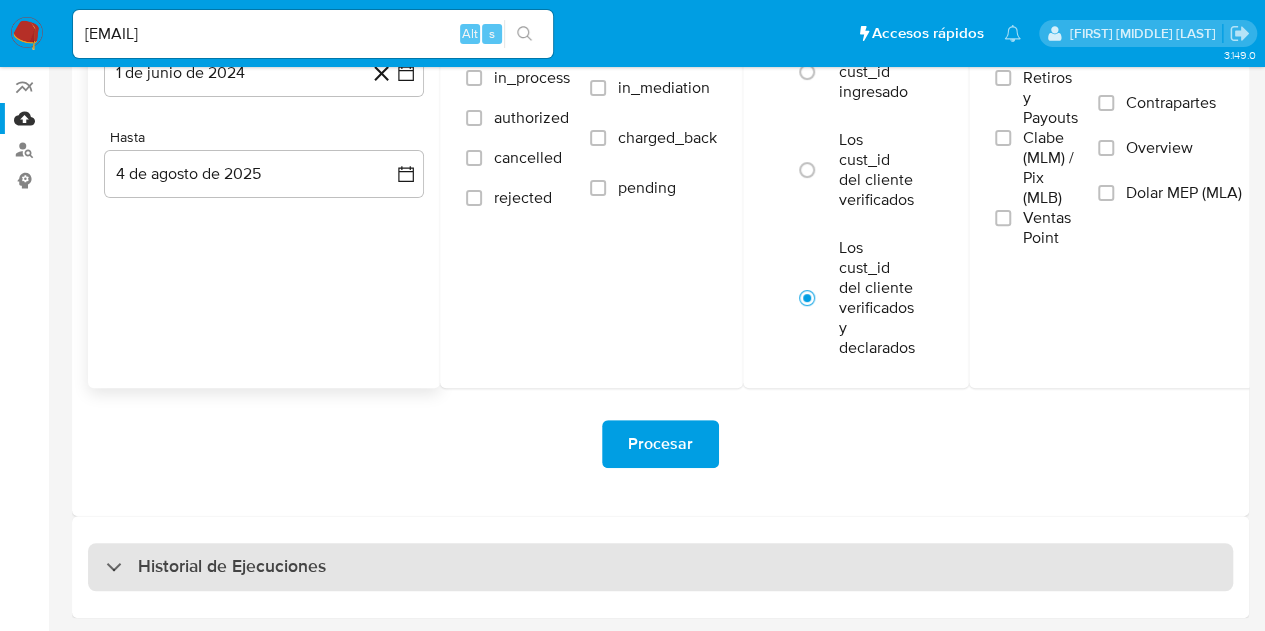 select on "10" 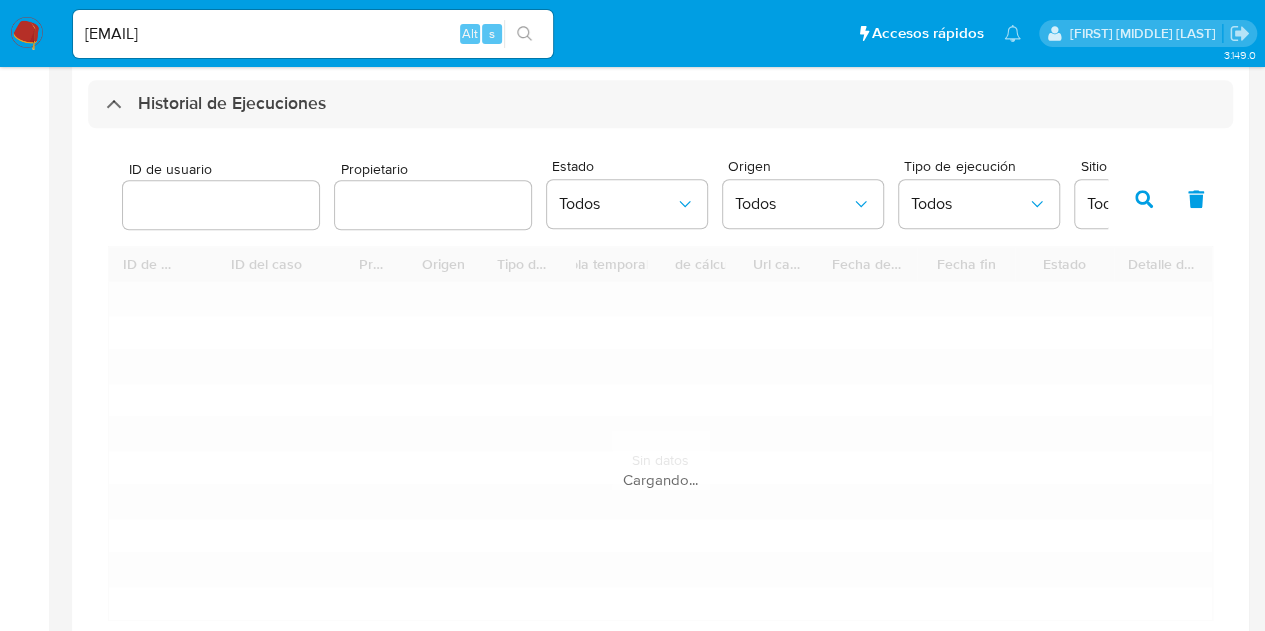 scroll, scrollTop: 824, scrollLeft: 0, axis: vertical 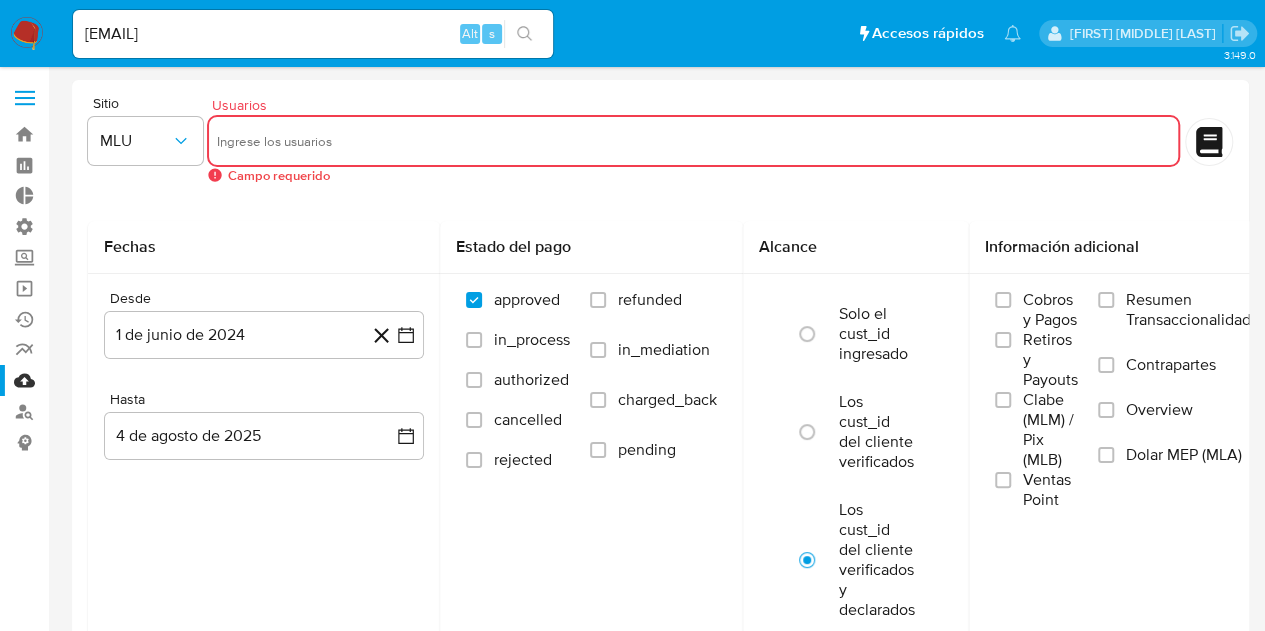 click at bounding box center [693, 141] 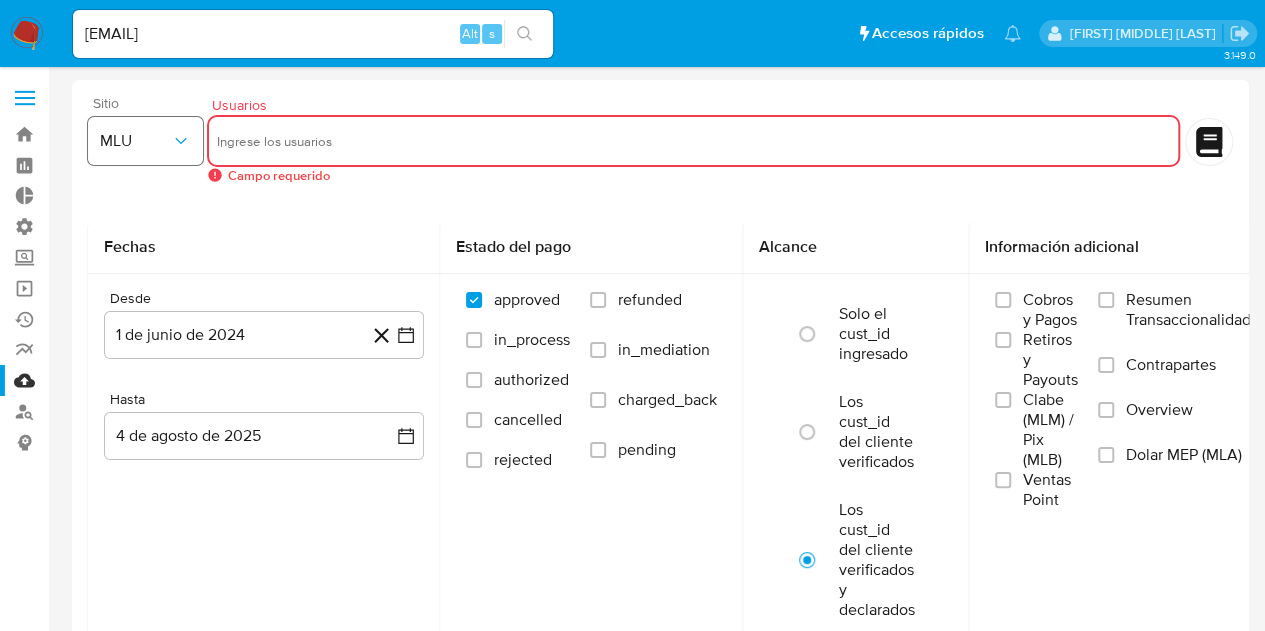 click on "MLU" at bounding box center [135, 141] 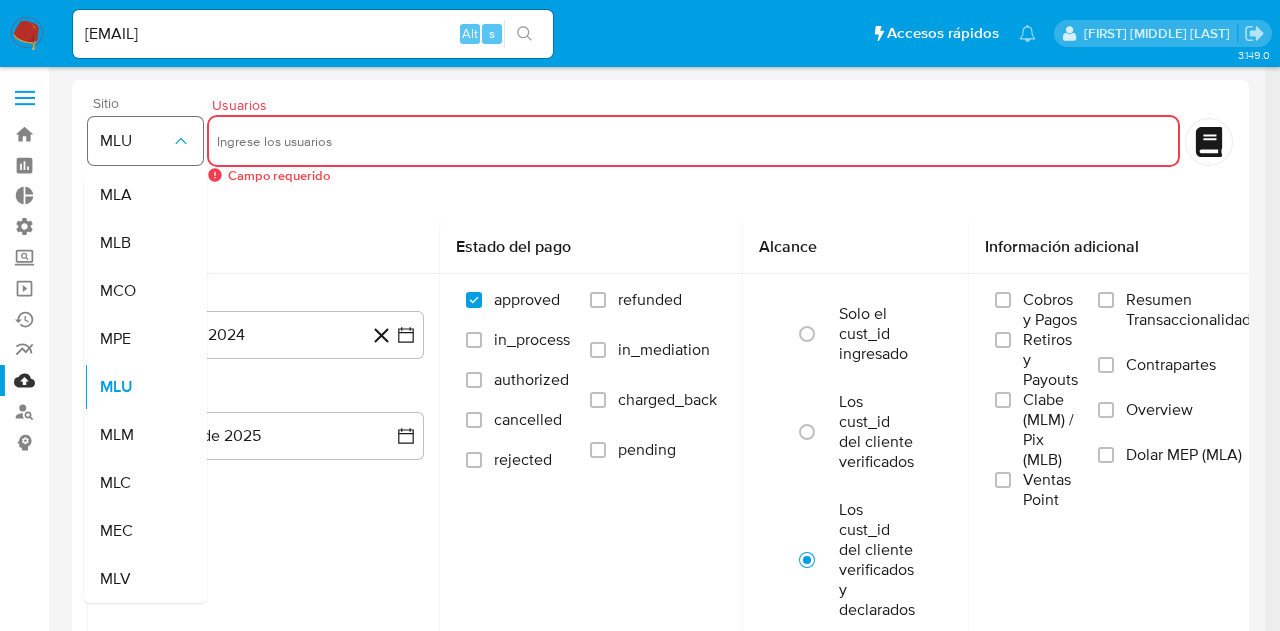 click on "MLU" at bounding box center [135, 141] 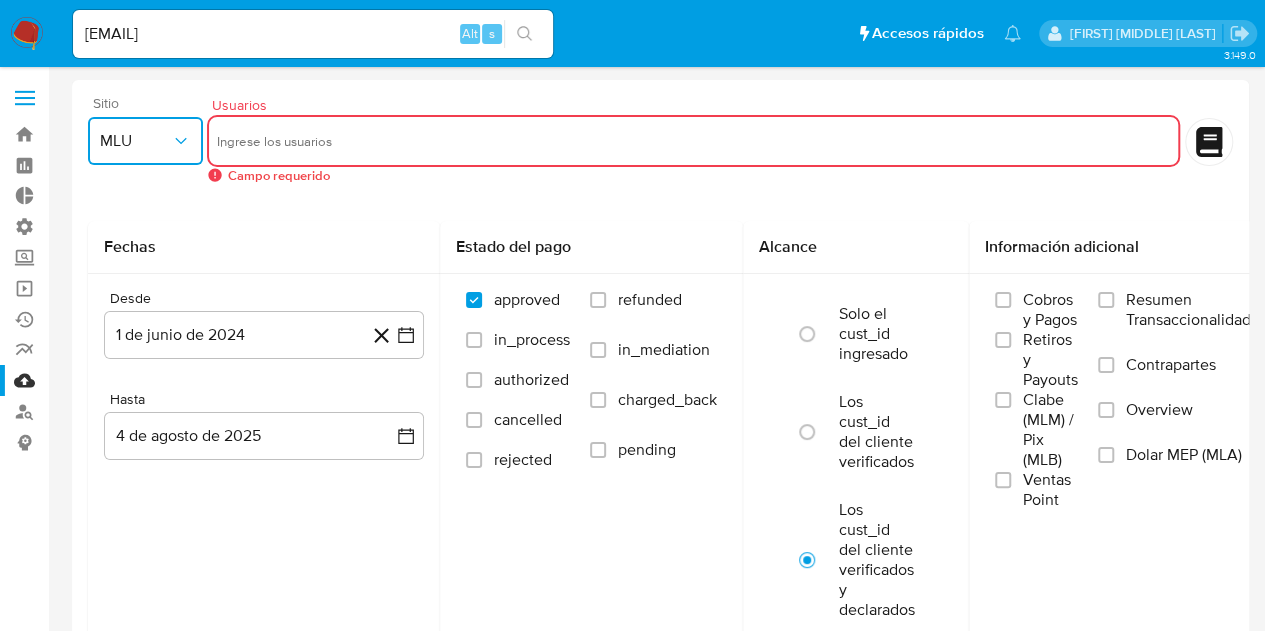 click 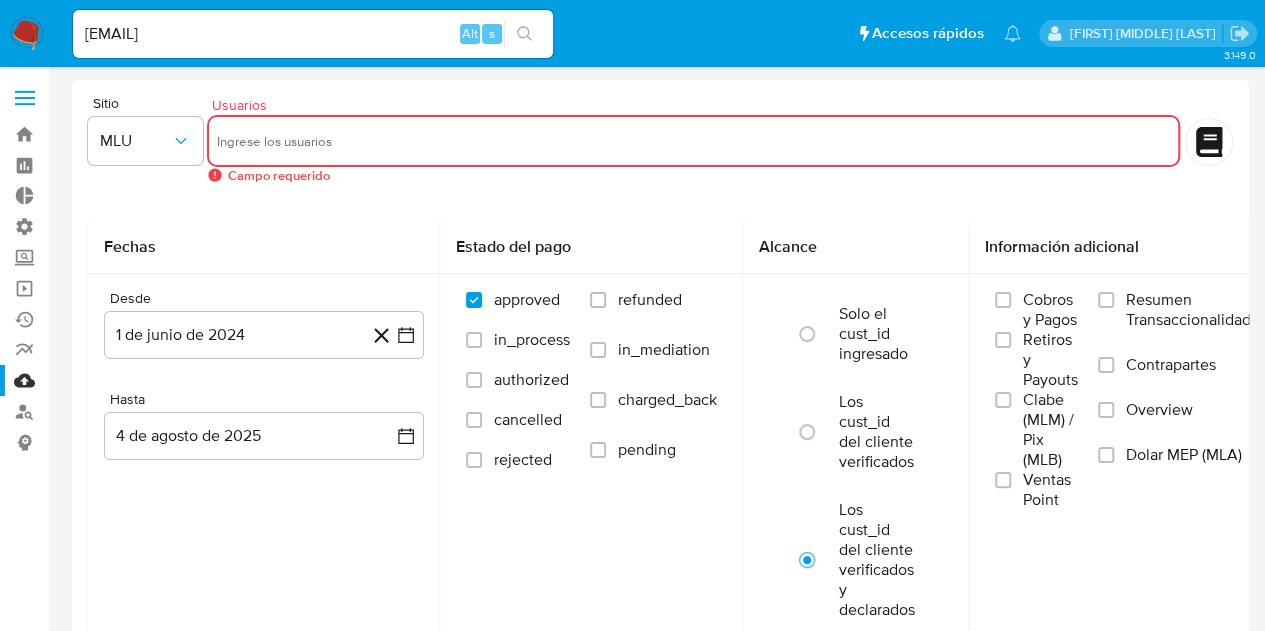click at bounding box center [693, 141] 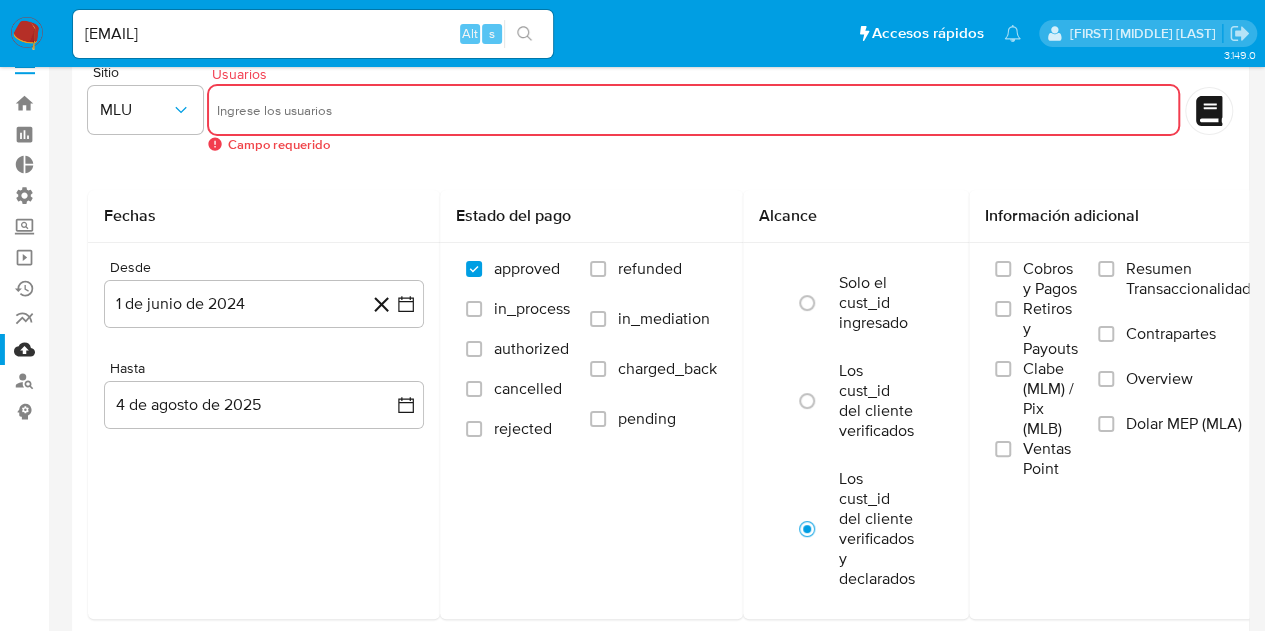scroll, scrollTop: 0, scrollLeft: 0, axis: both 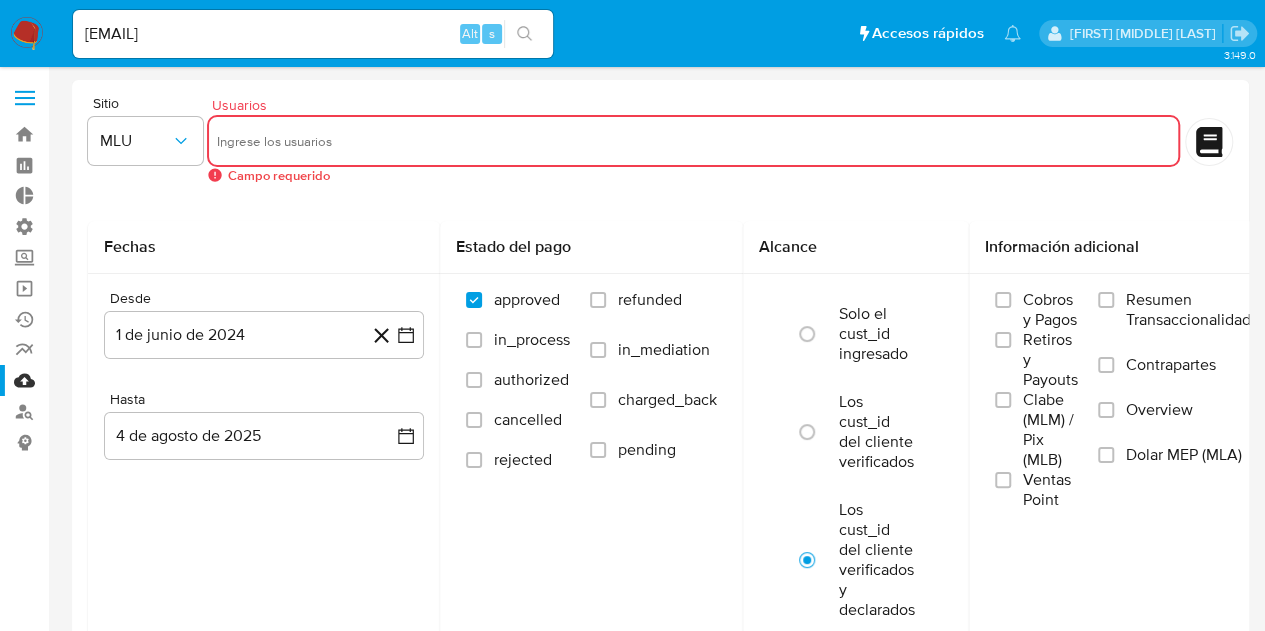 click at bounding box center (693, 141) 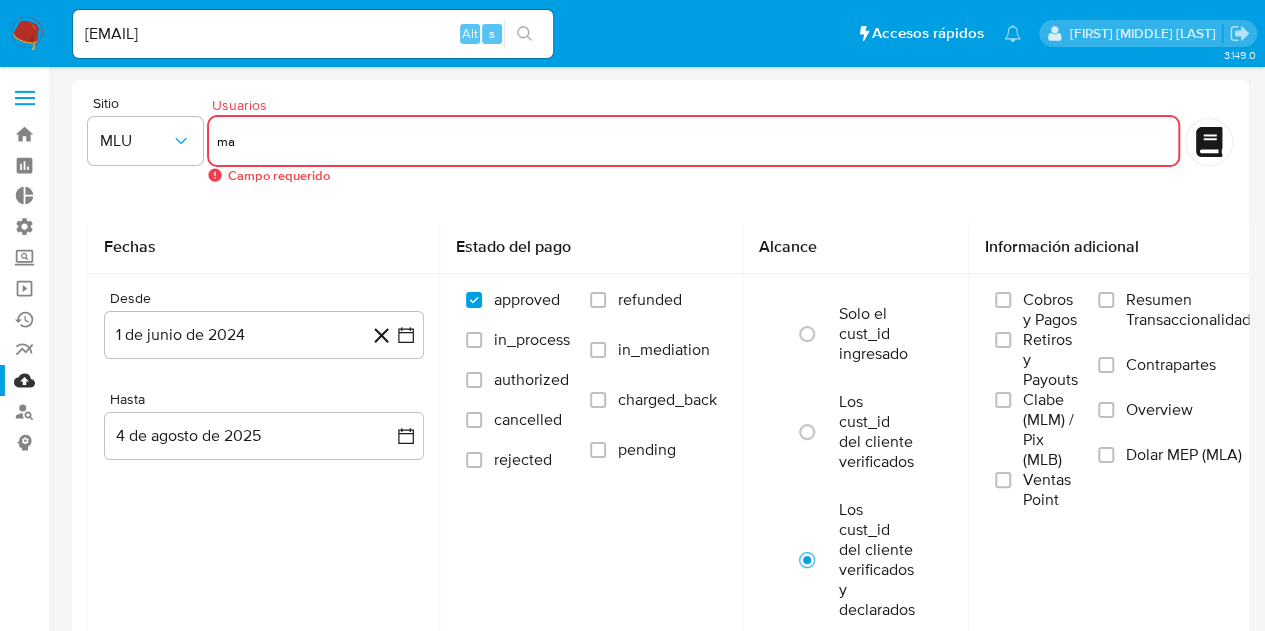 type on "m" 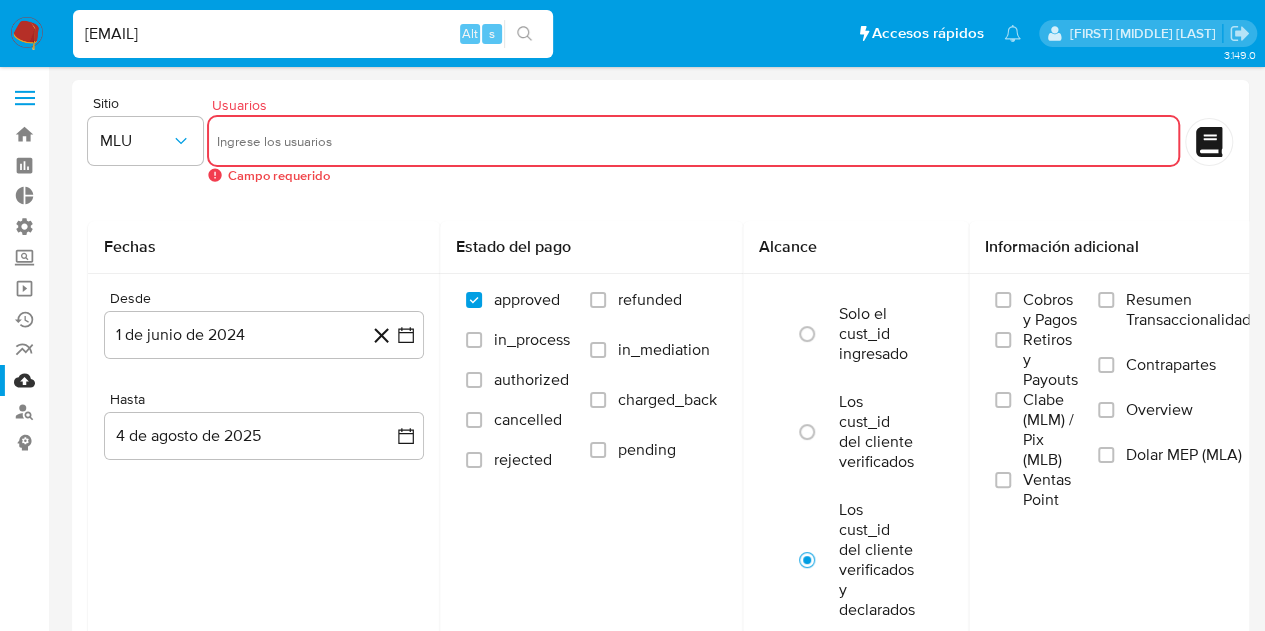 scroll, scrollTop: 0, scrollLeft: 0, axis: both 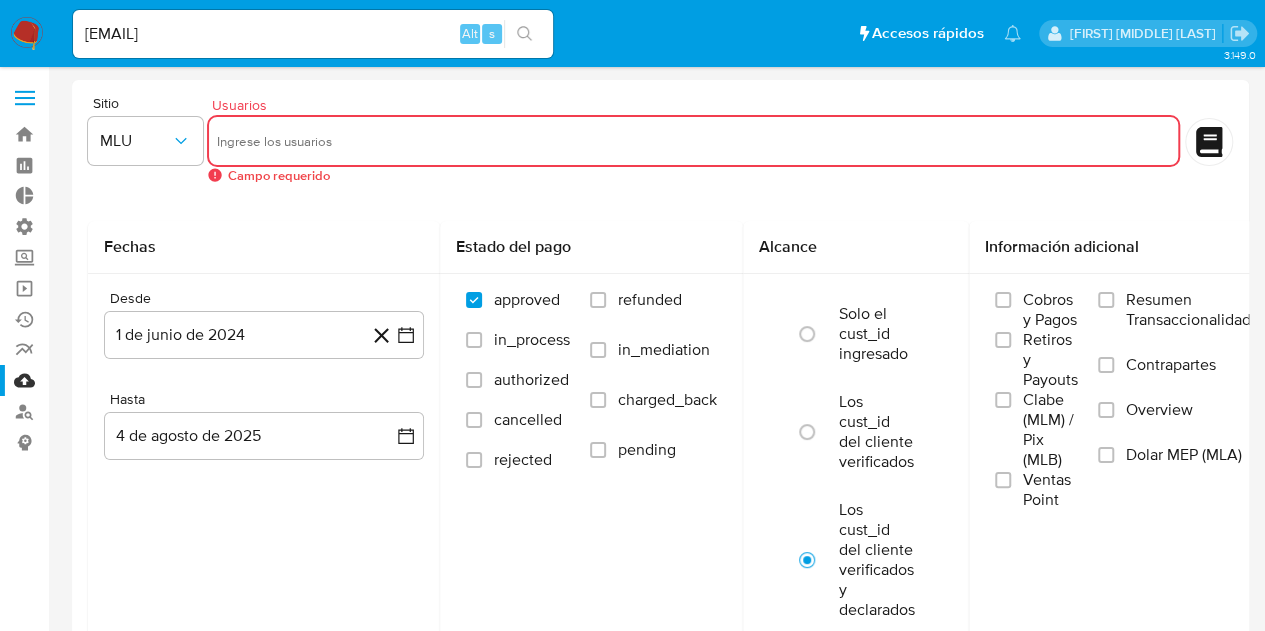 paste on "mmammu044@gmailcom" 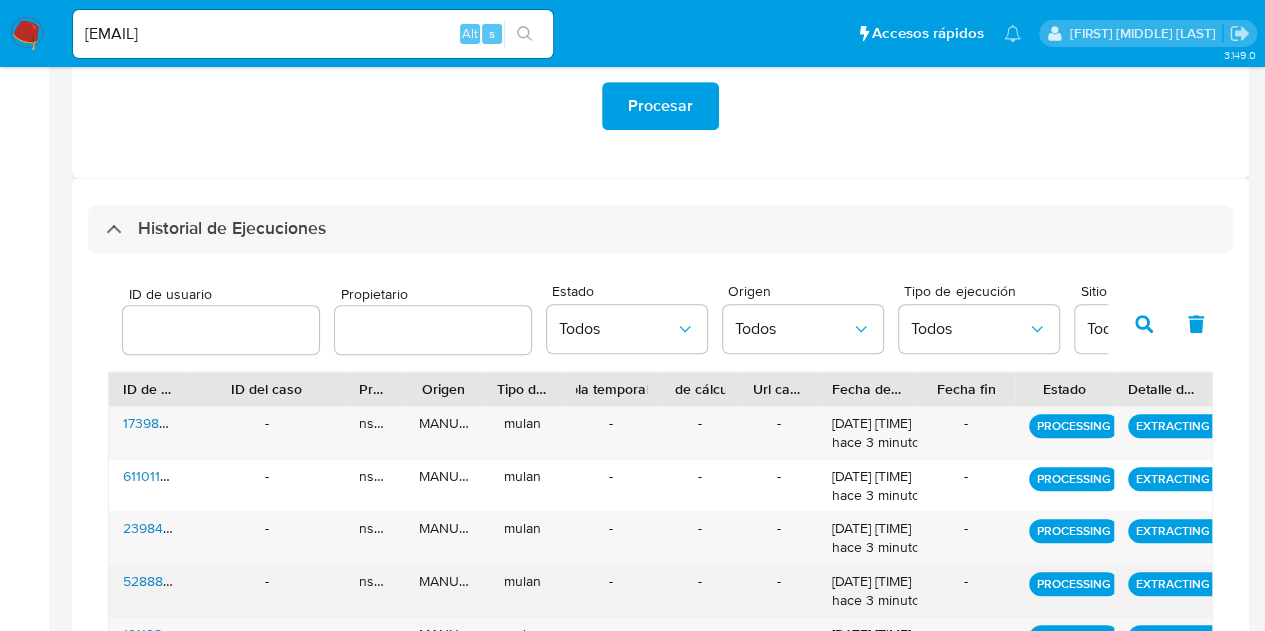 scroll, scrollTop: 800, scrollLeft: 0, axis: vertical 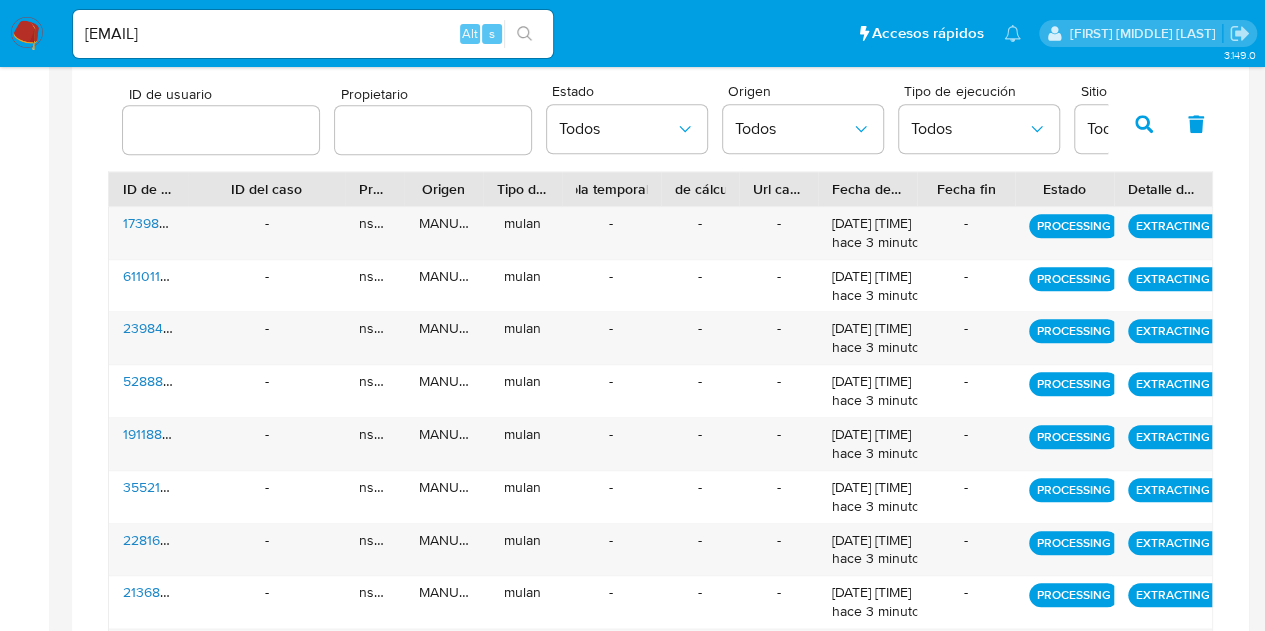 type on "mmammu044@gmailcom" 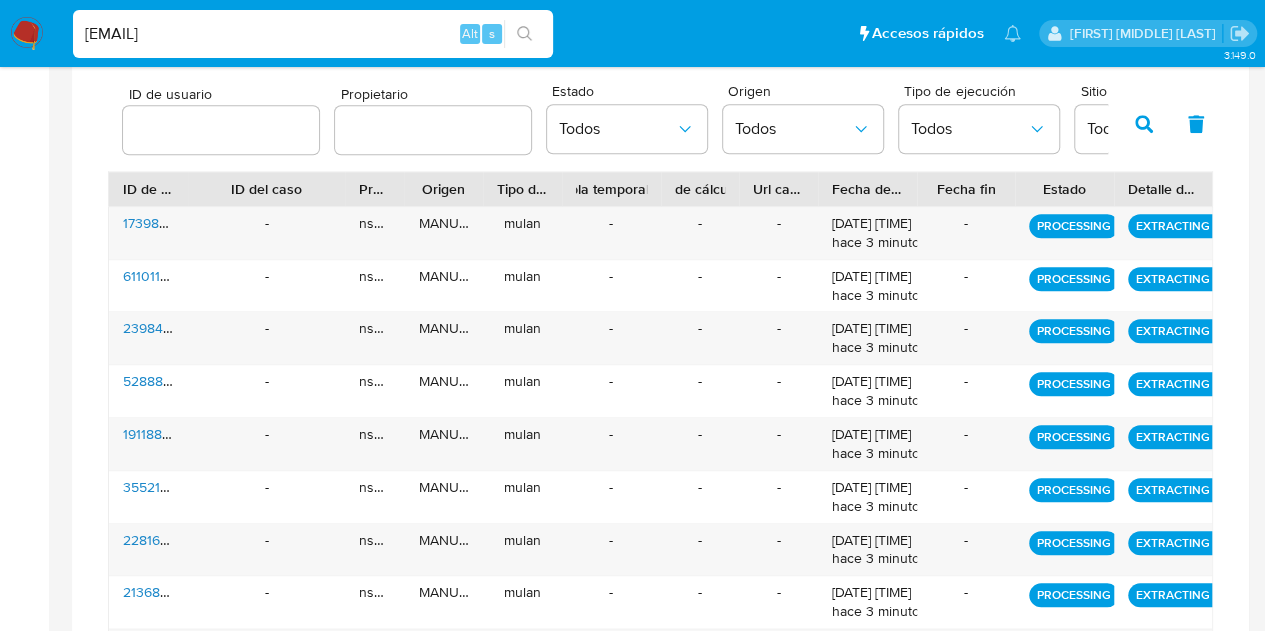 click on "mmammu044@gmail.com" at bounding box center (313, 34) 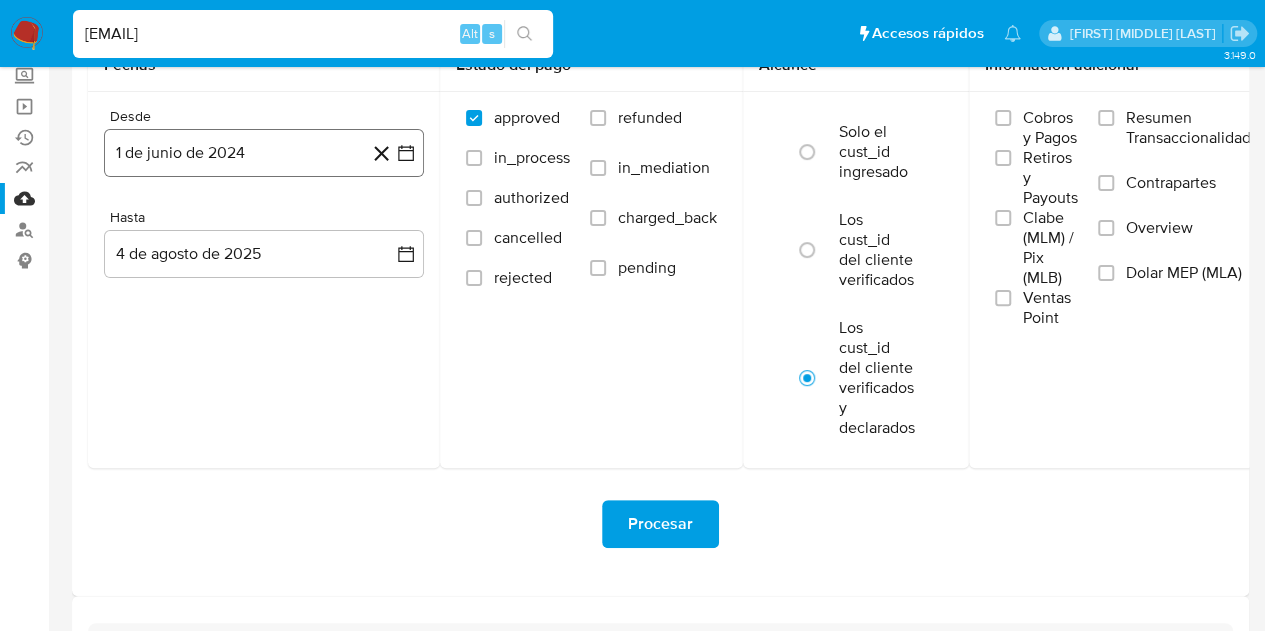 scroll, scrollTop: 200, scrollLeft: 0, axis: vertical 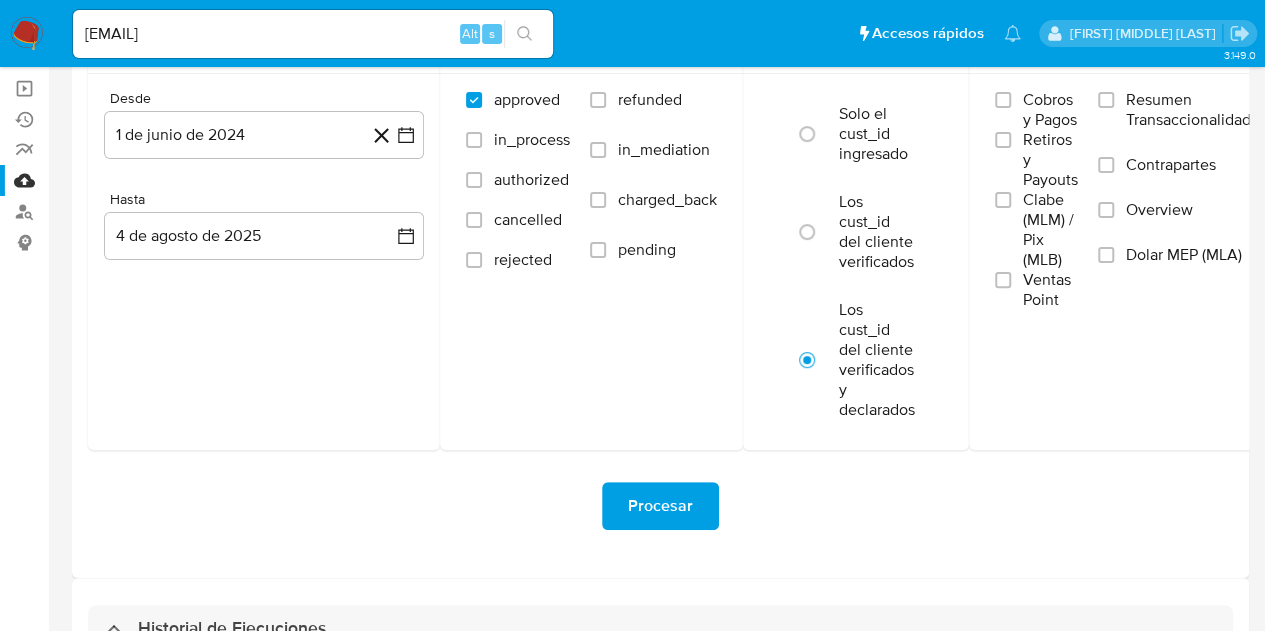 click 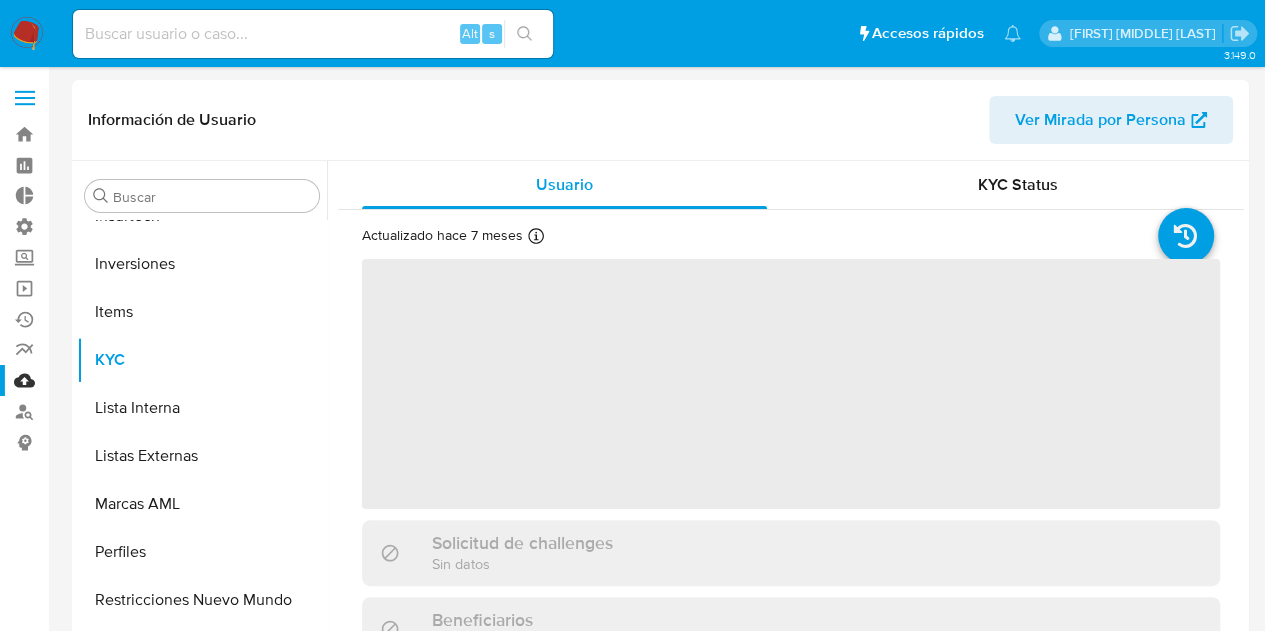 scroll, scrollTop: 893, scrollLeft: 0, axis: vertical 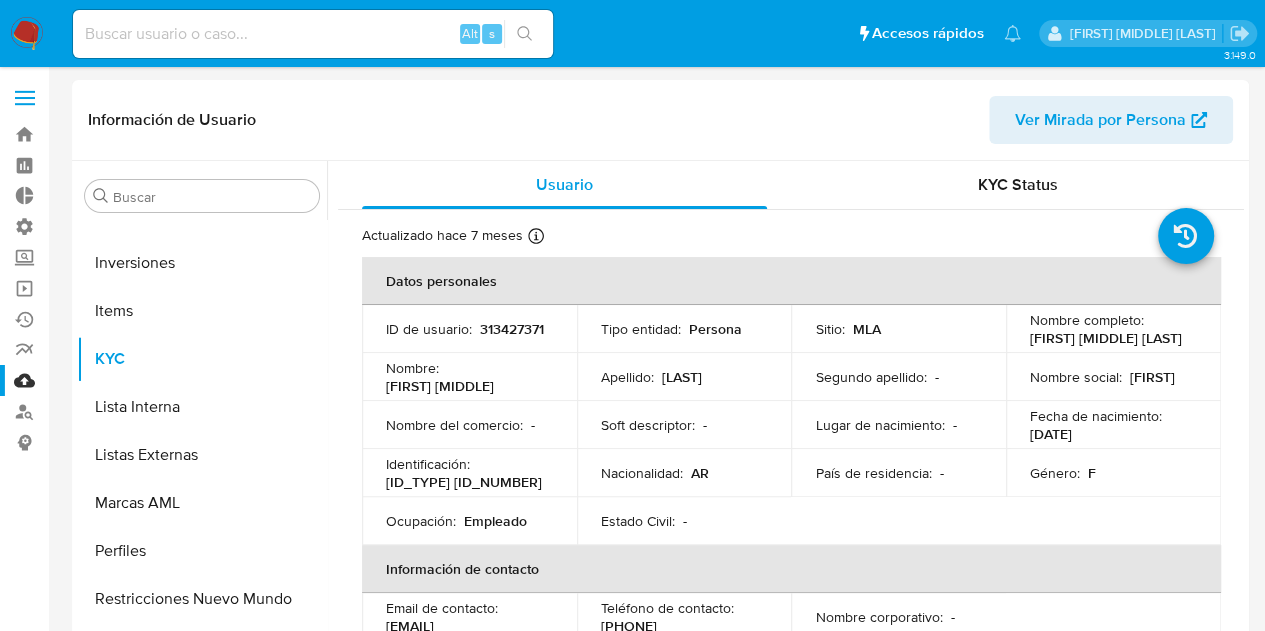 select on "10" 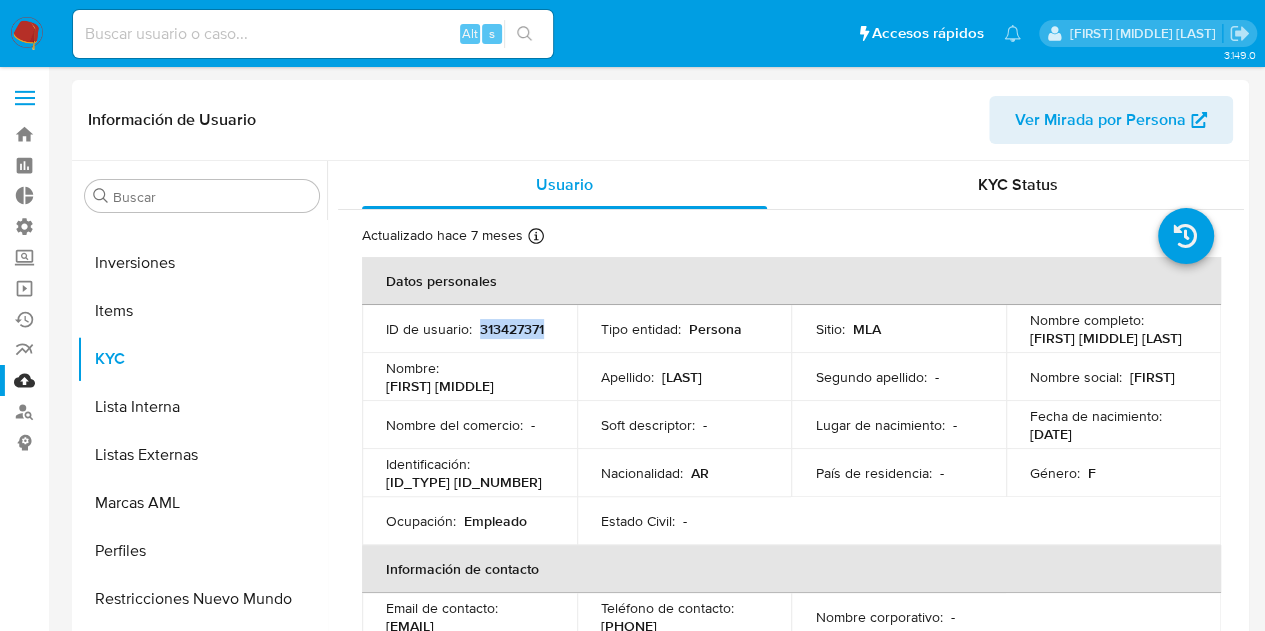 drag, startPoint x: 468, startPoint y: 343, endPoint x: 355, endPoint y: 347, distance: 113.07078 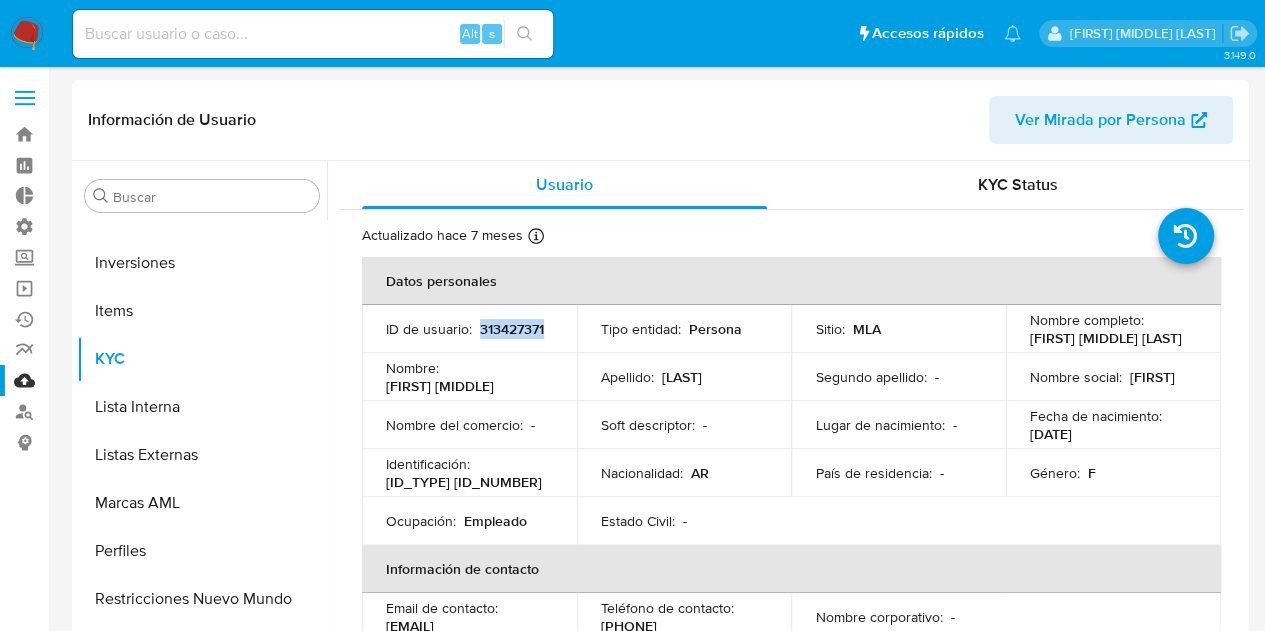 click on "Mulan" at bounding box center (119, 380) 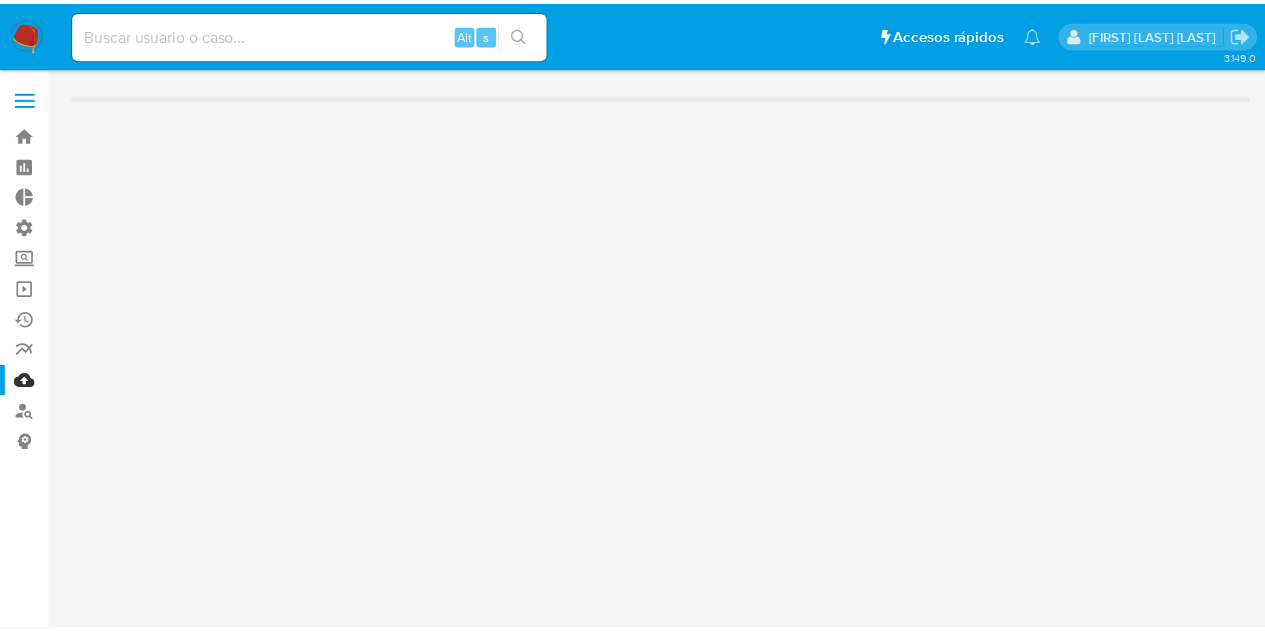 scroll, scrollTop: 0, scrollLeft: 0, axis: both 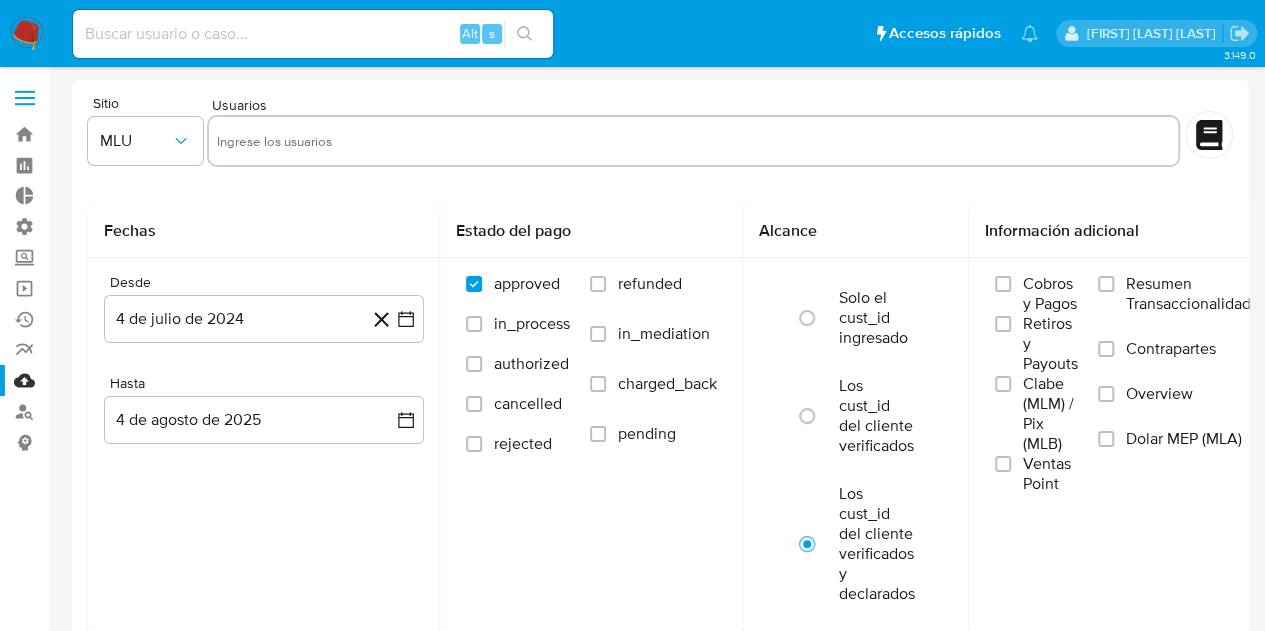 click at bounding box center [313, 34] 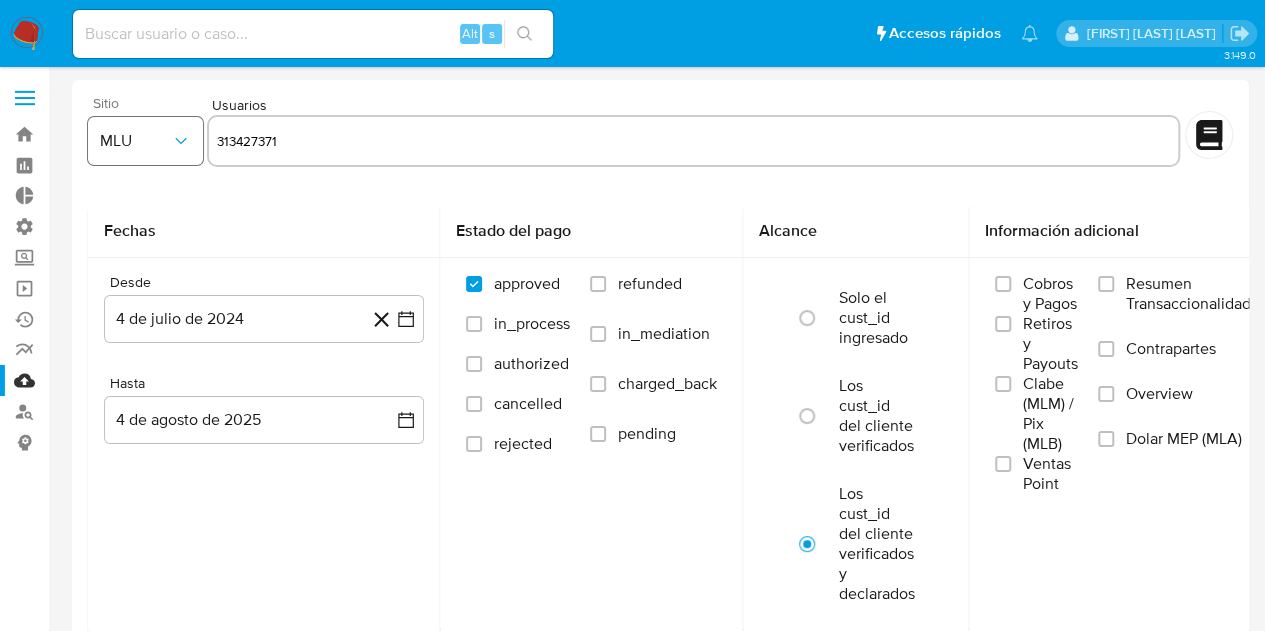 type on "313427371" 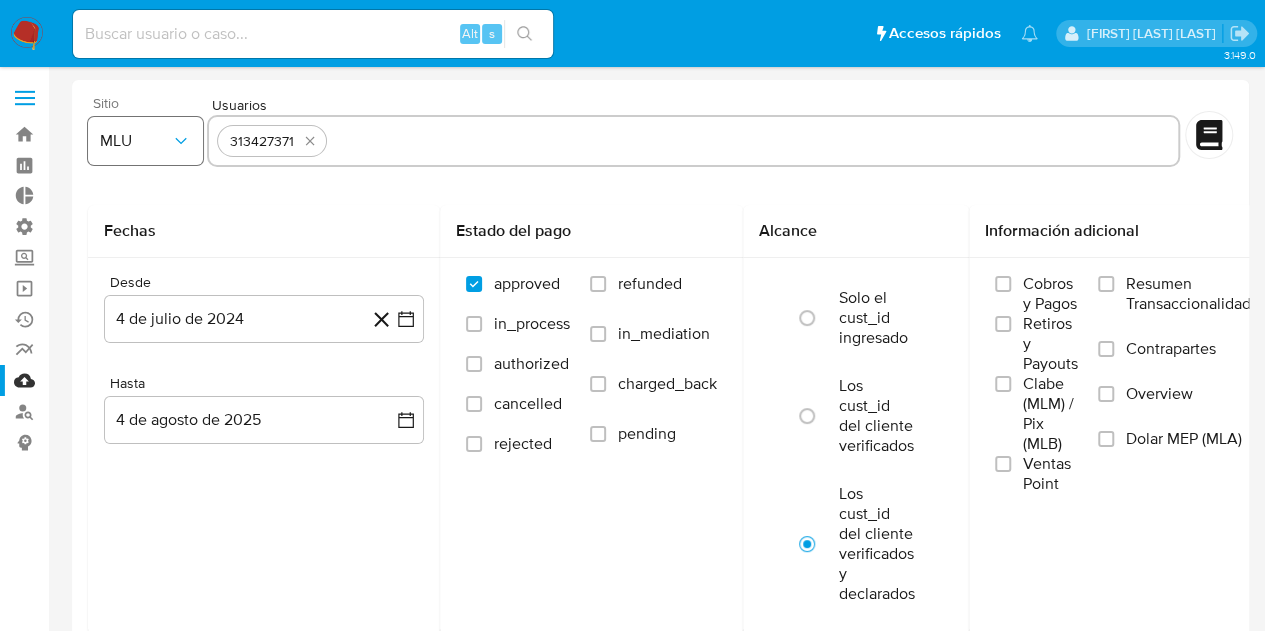 click on "MLU" at bounding box center (135, 141) 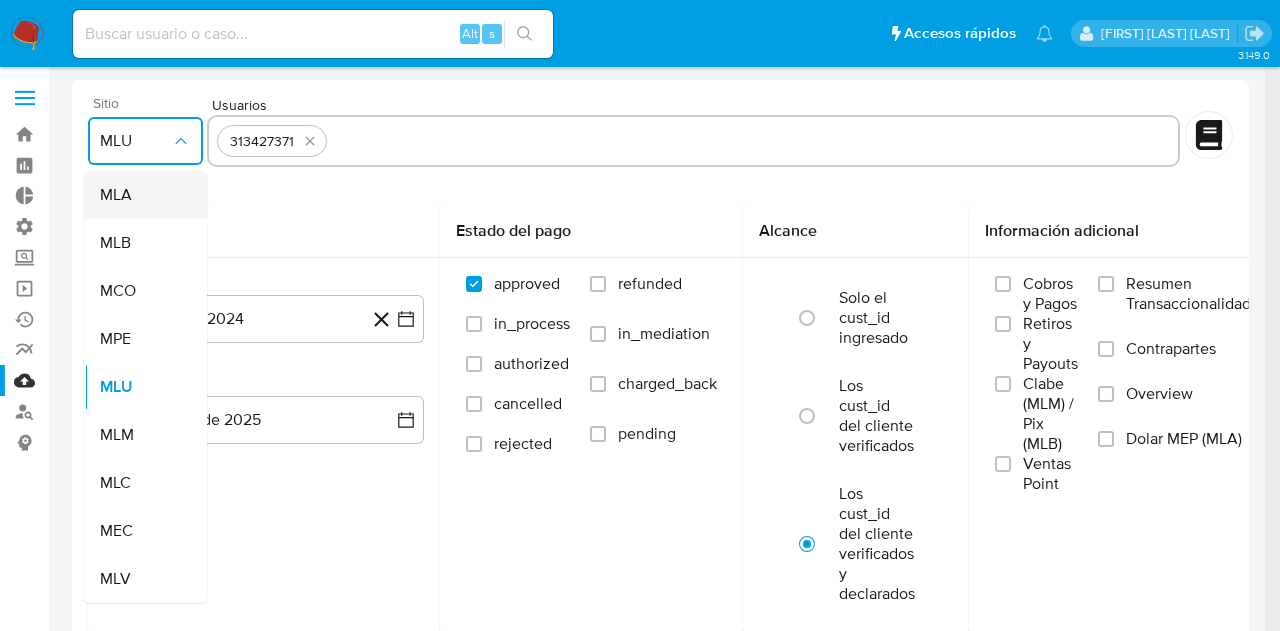 click on "MLA" at bounding box center [139, 195] 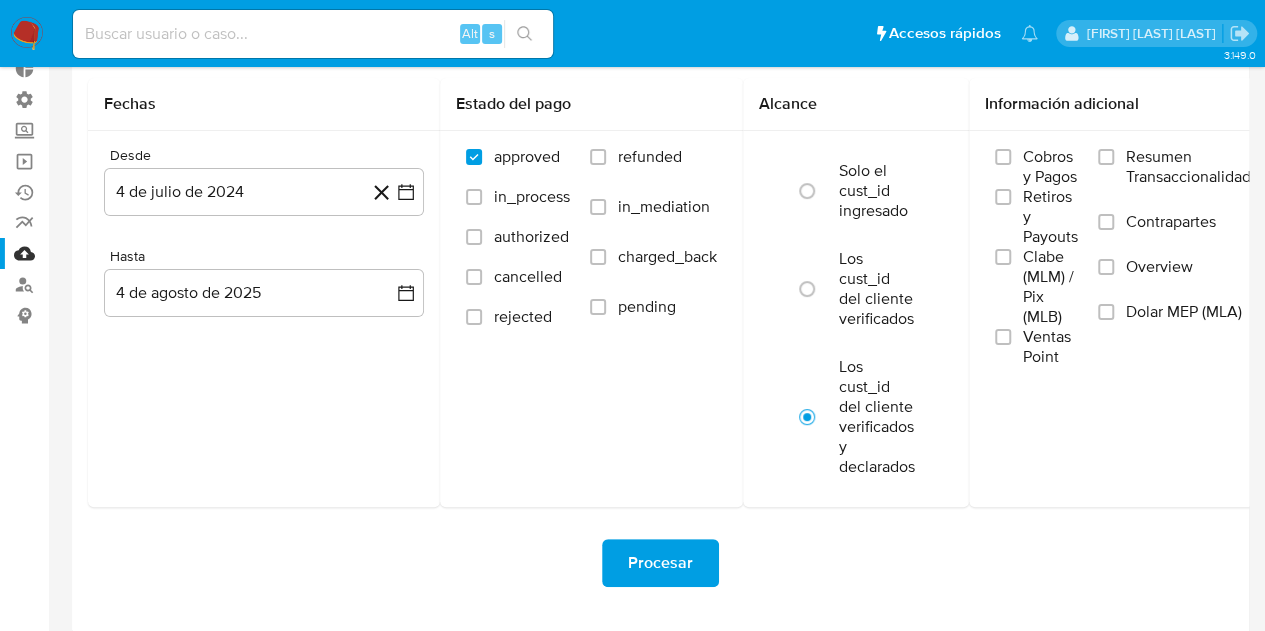 scroll, scrollTop: 100, scrollLeft: 0, axis: vertical 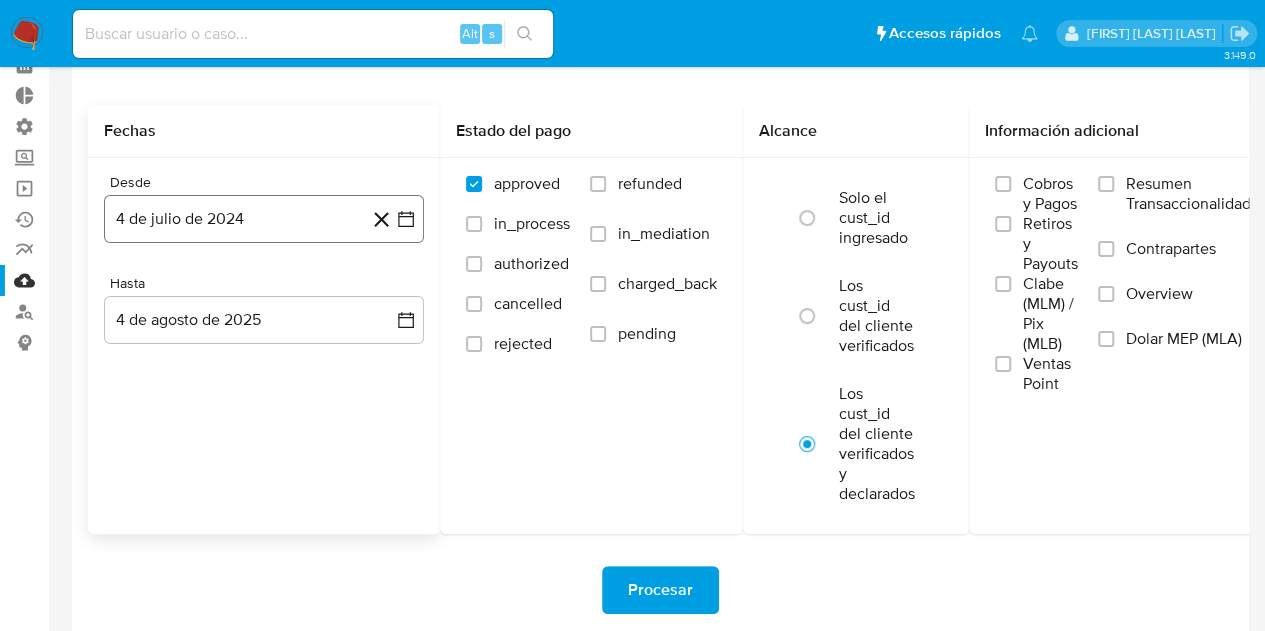 click on "4 de julio de 2024" at bounding box center (264, 219) 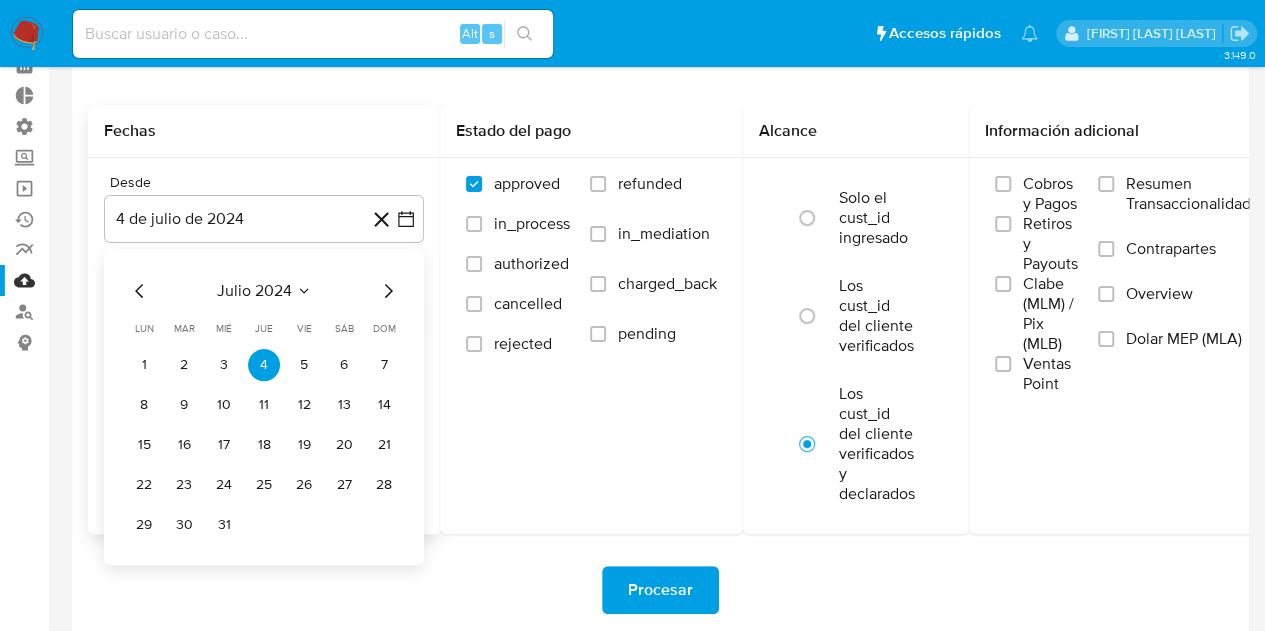 click 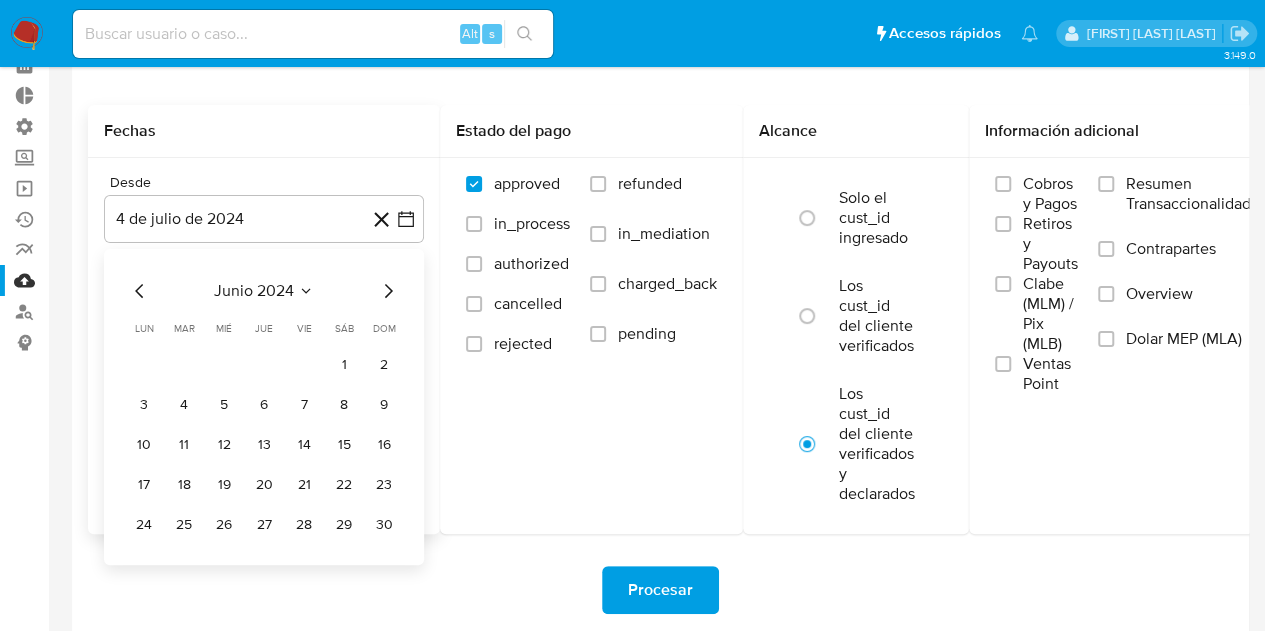 click 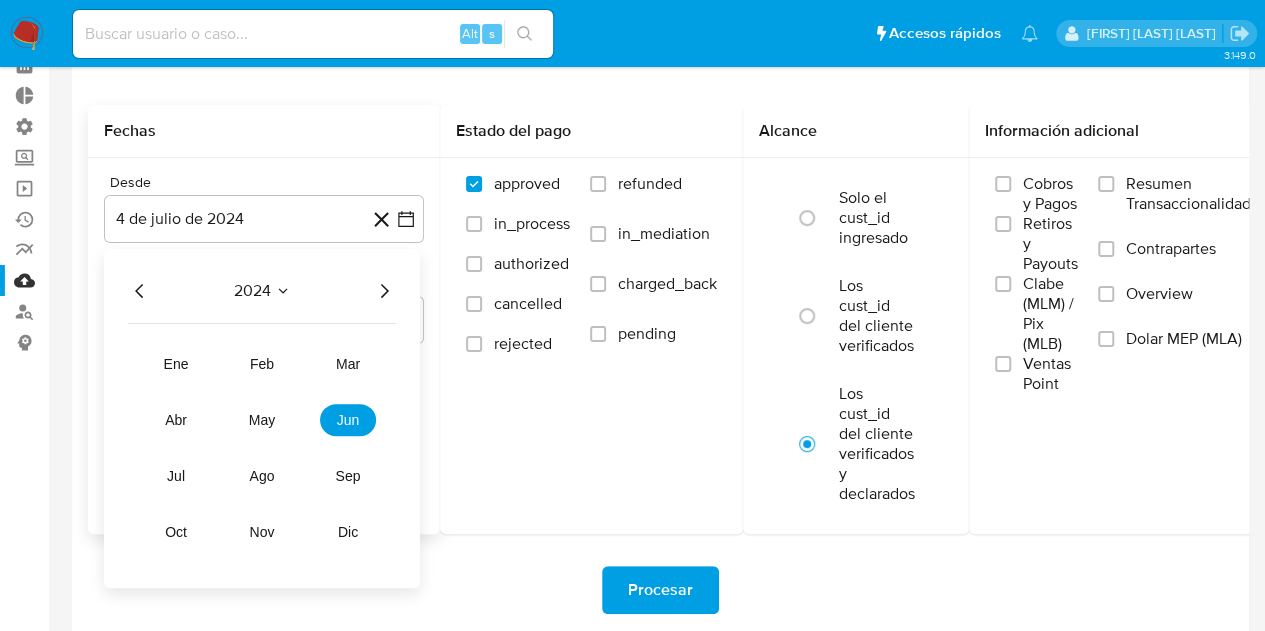 click 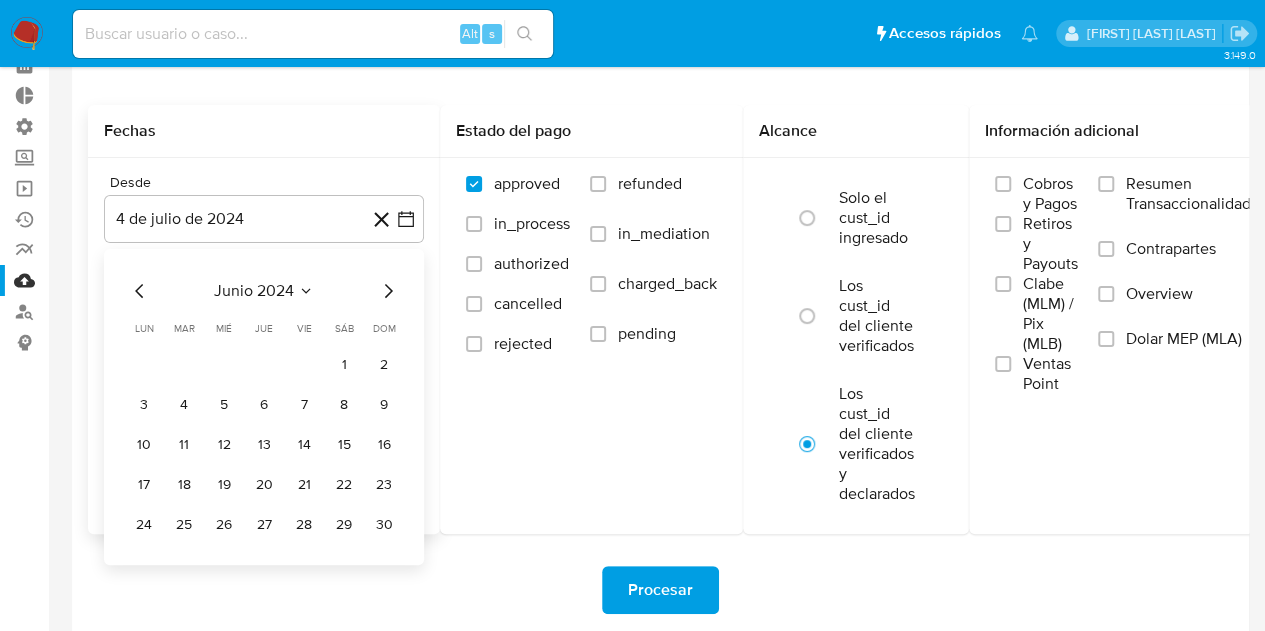 click on "junio 2024" at bounding box center [254, 291] 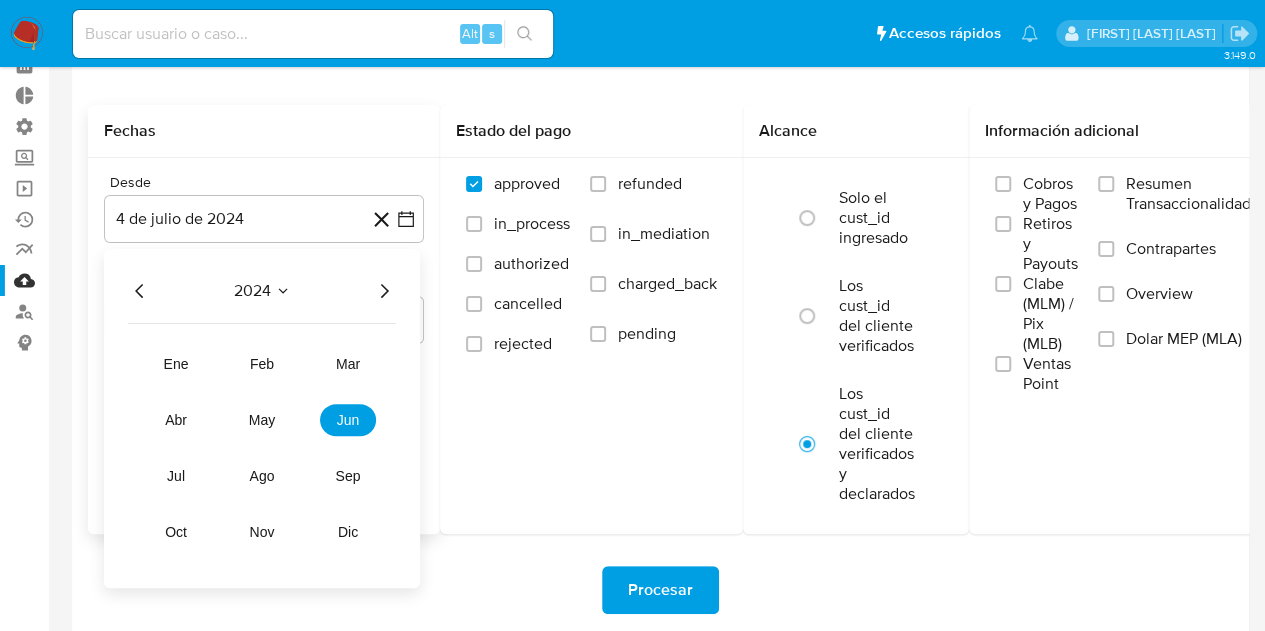 click 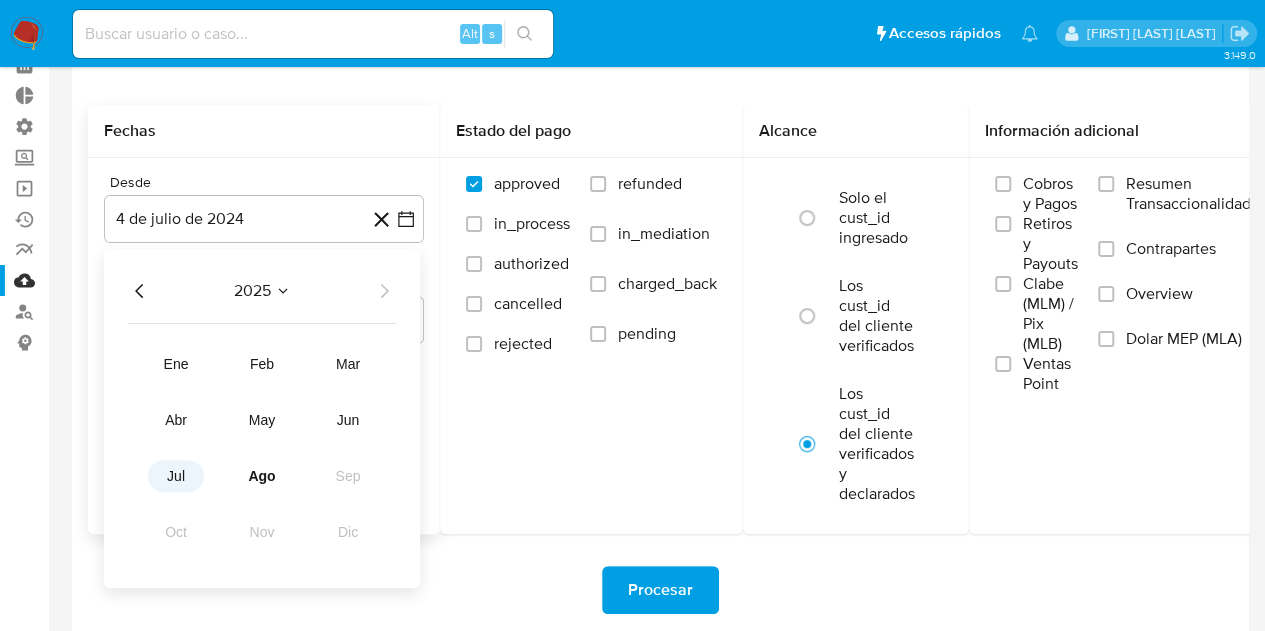 click on "jul" at bounding box center (176, 476) 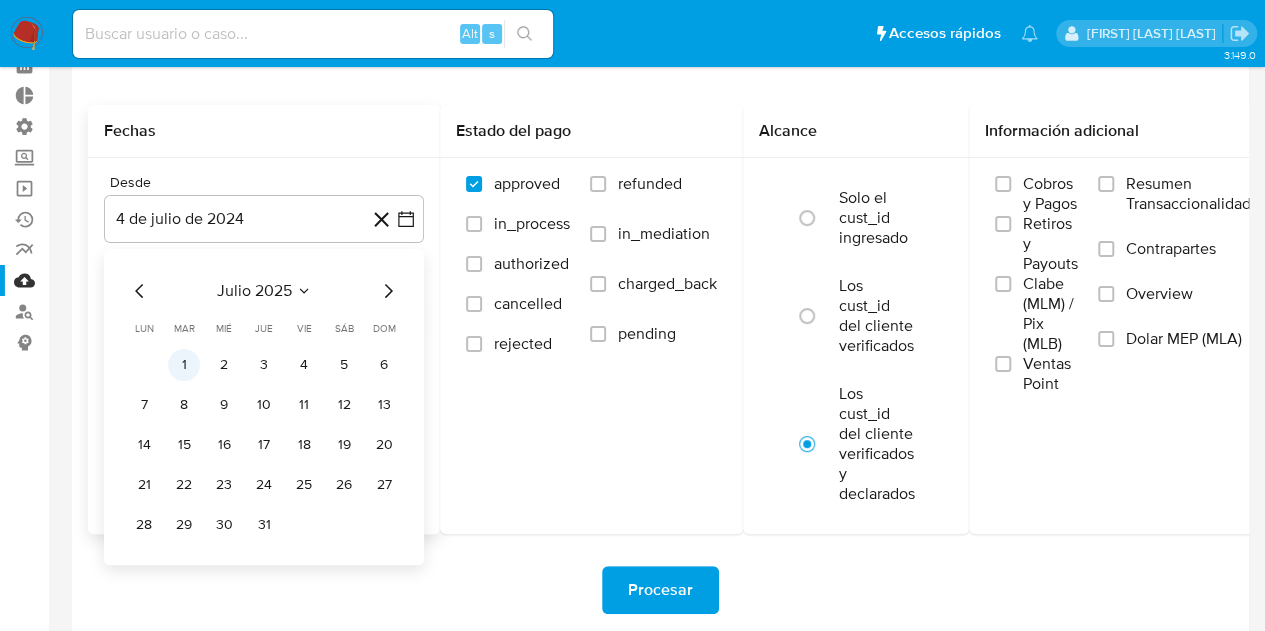 click on "1" at bounding box center (184, 365) 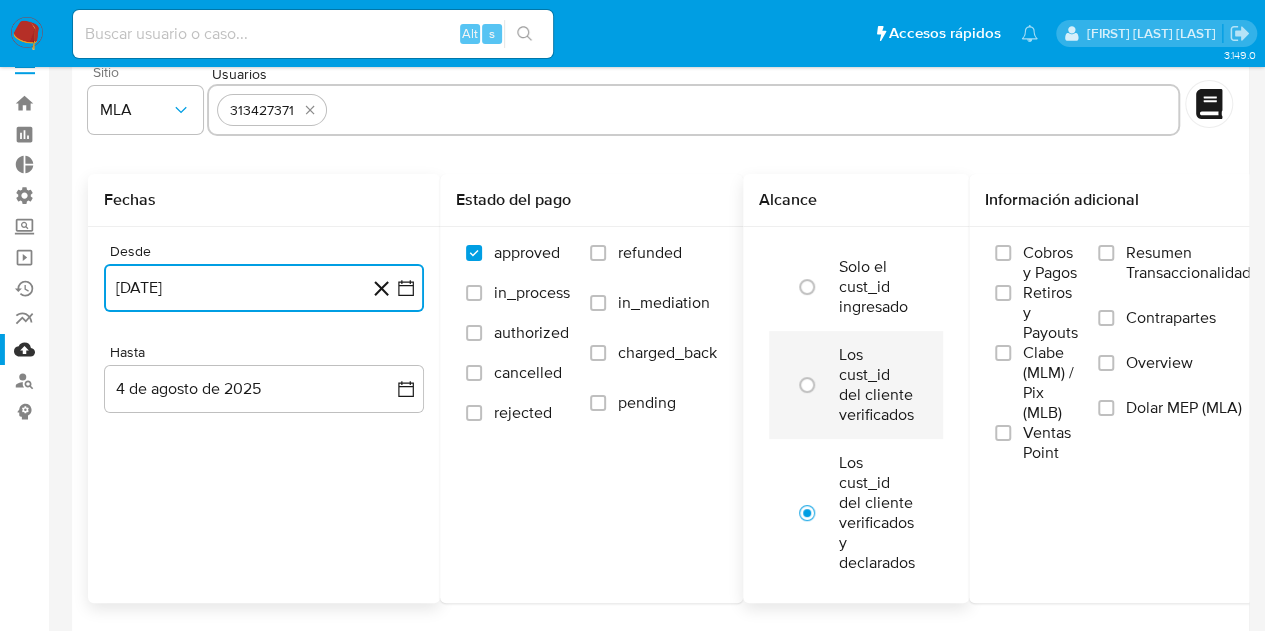 scroll, scrollTop: 0, scrollLeft: 0, axis: both 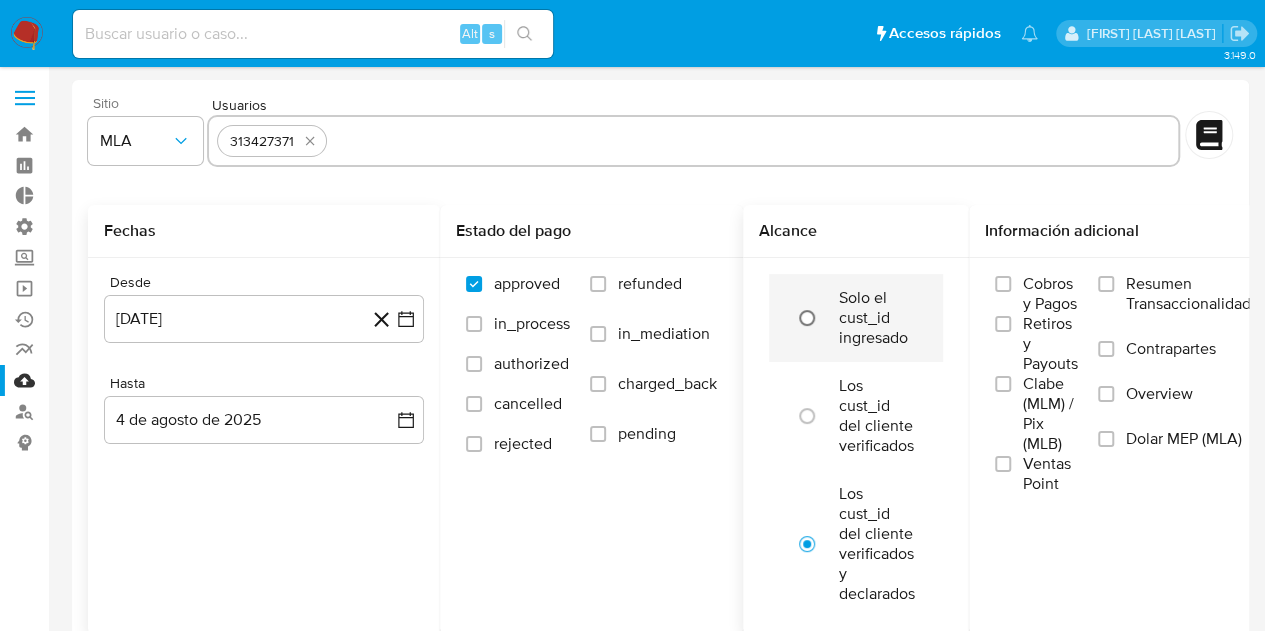 click at bounding box center [807, 318] 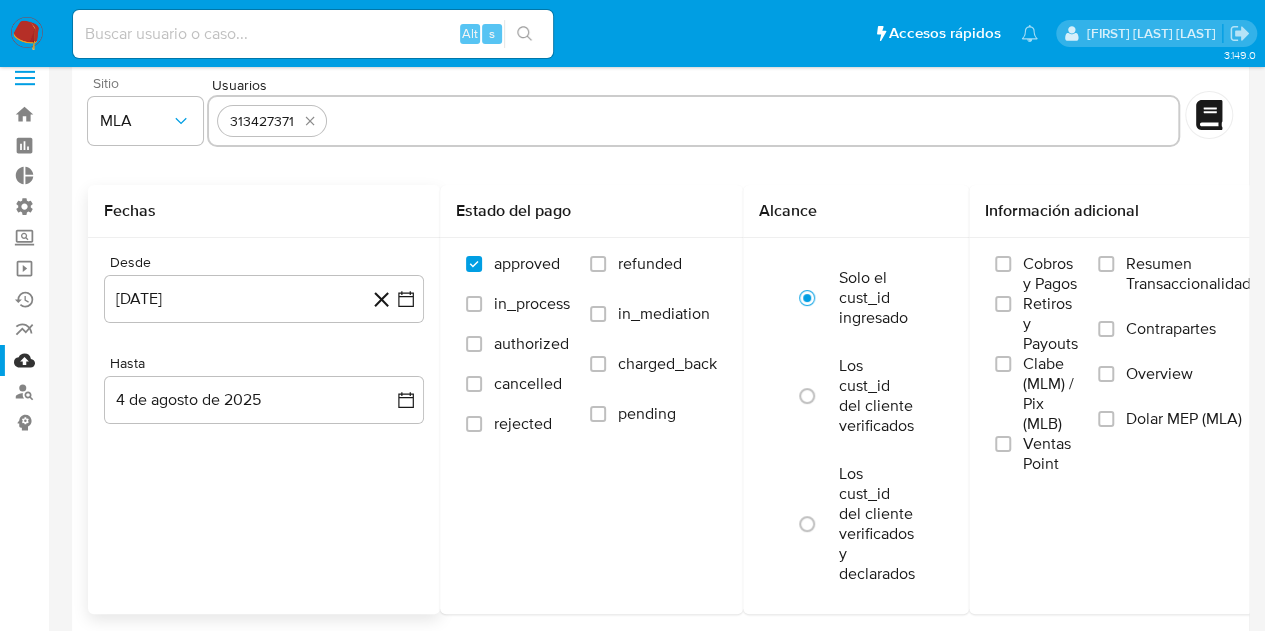 scroll, scrollTop: 44, scrollLeft: 0, axis: vertical 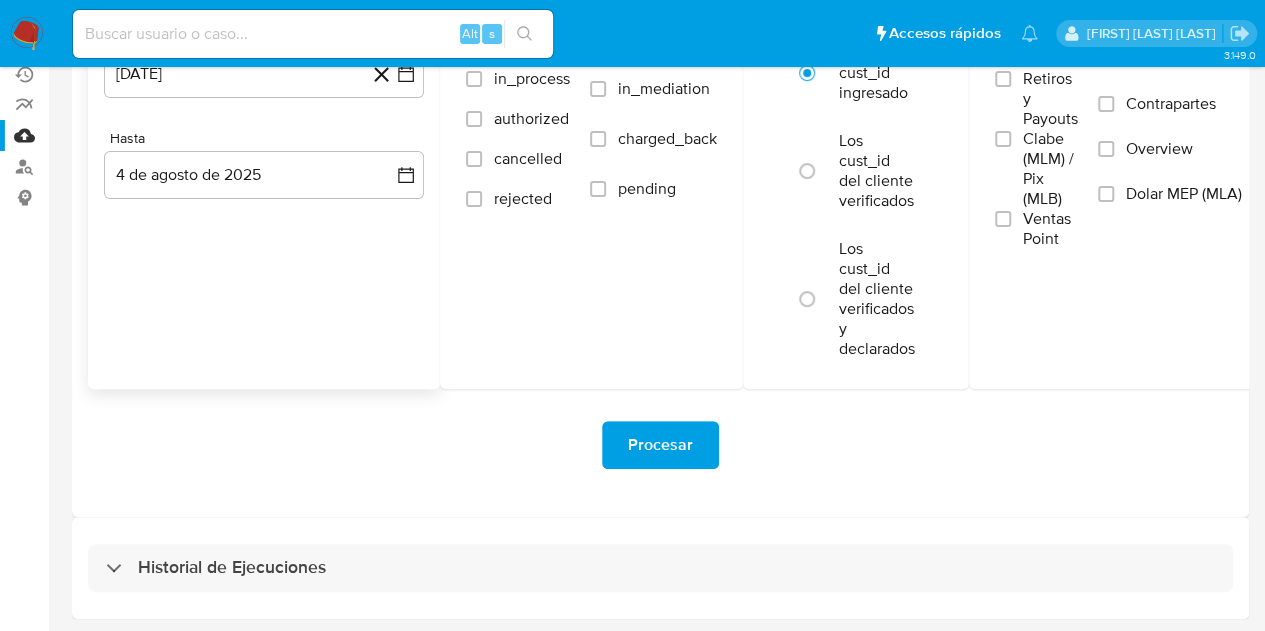 click on "Procesar" at bounding box center [660, 445] 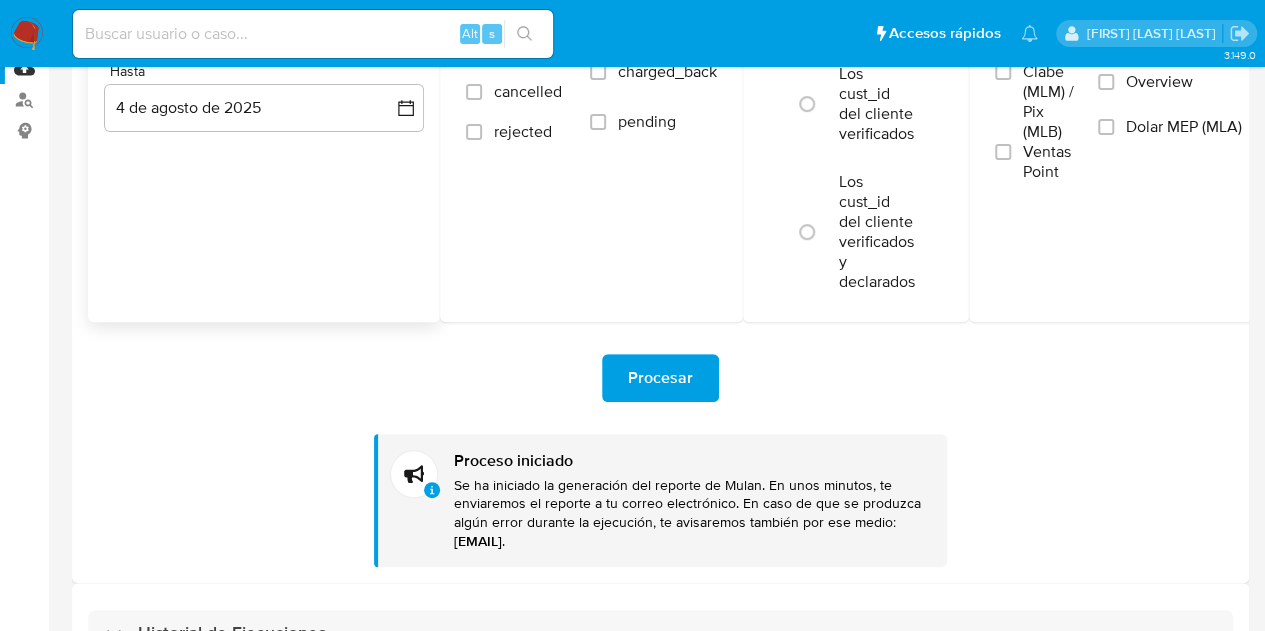 scroll, scrollTop: 379, scrollLeft: 0, axis: vertical 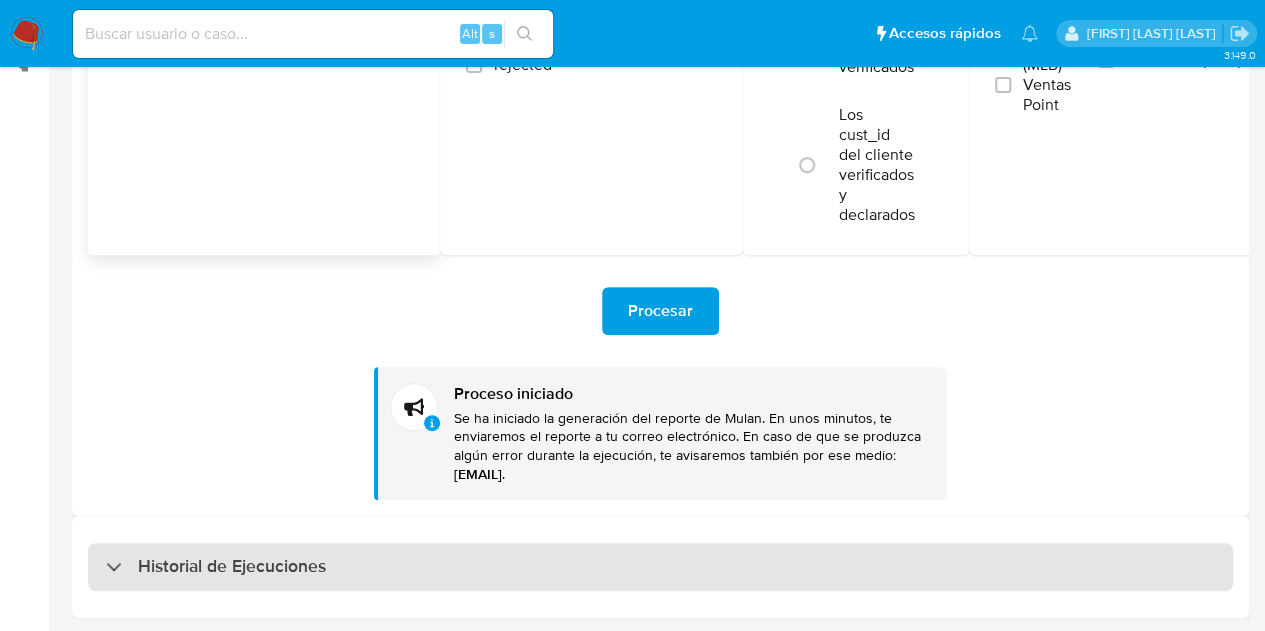 click on "Historial de Ejecuciones" at bounding box center (216, 567) 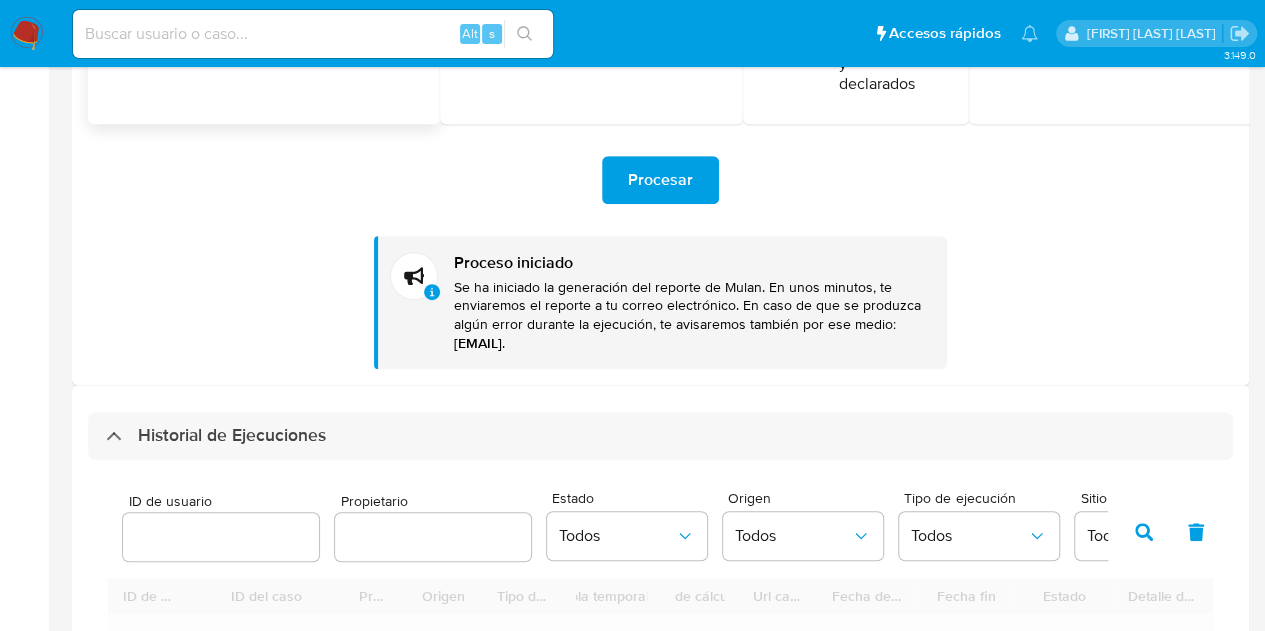scroll, scrollTop: 779, scrollLeft: 0, axis: vertical 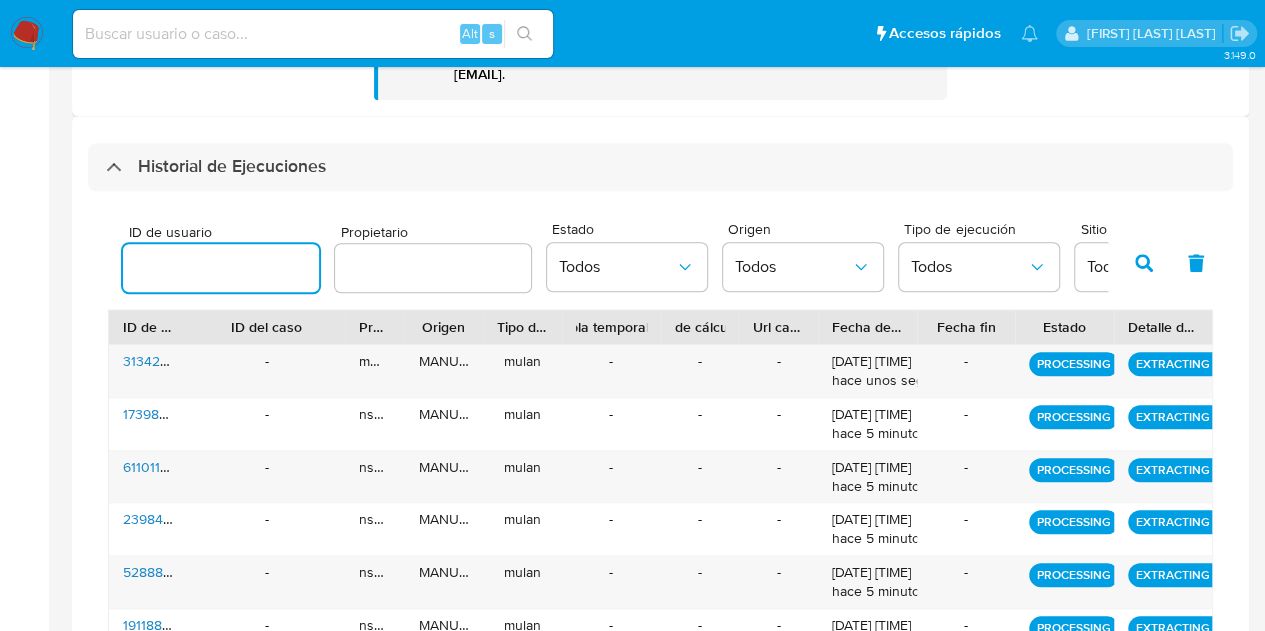 click at bounding box center [221, 268] 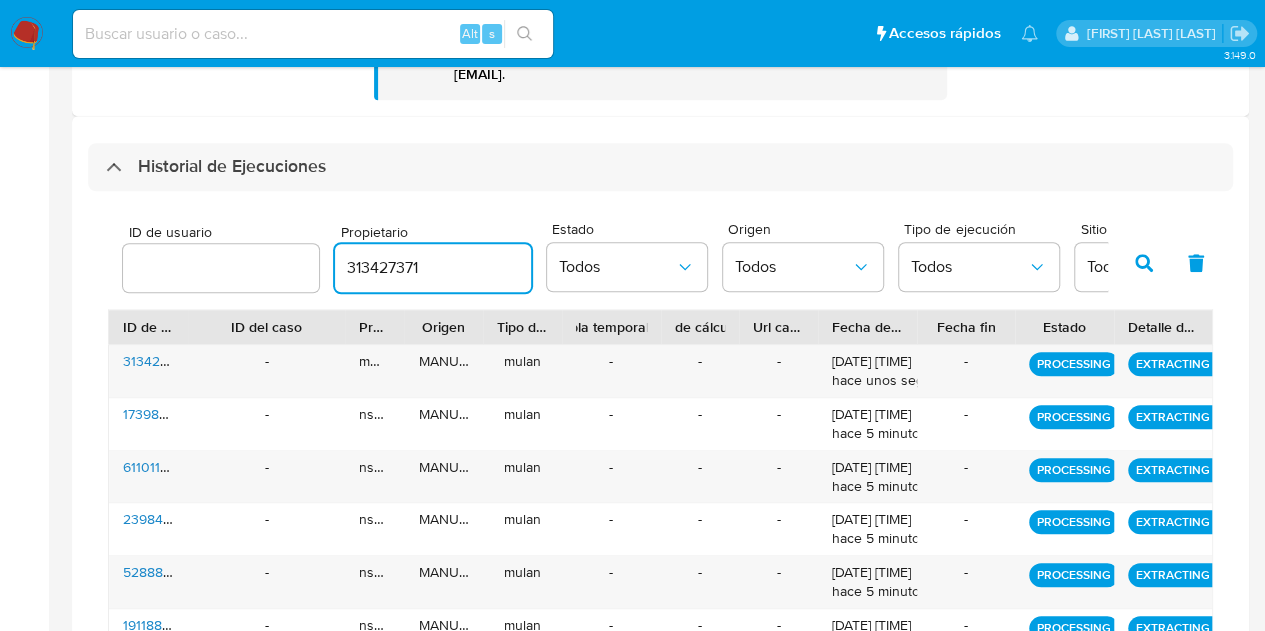 scroll, scrollTop: 0, scrollLeft: 0, axis: both 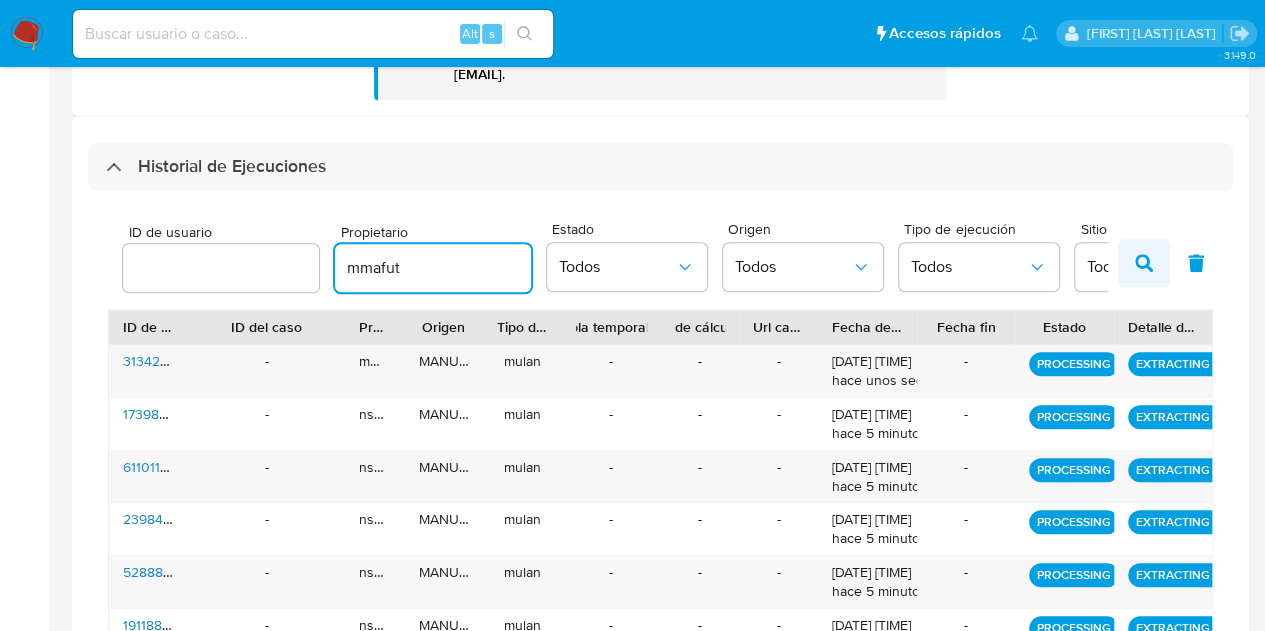 type on "mmafut" 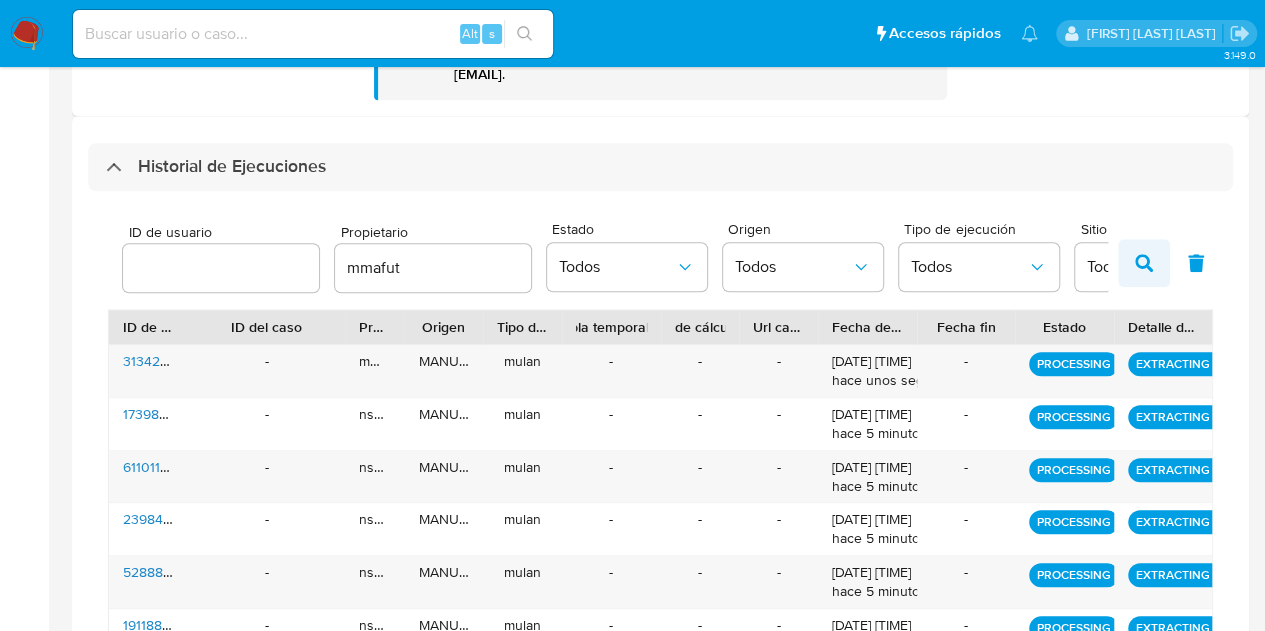 click 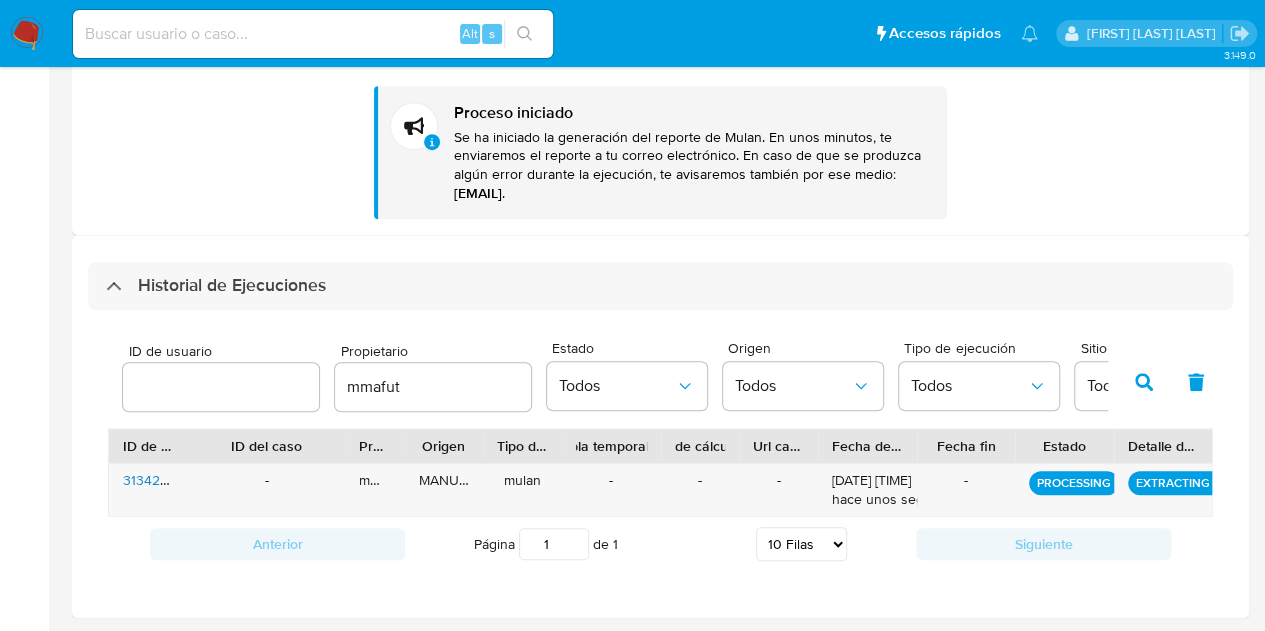 scroll, scrollTop: 658, scrollLeft: 0, axis: vertical 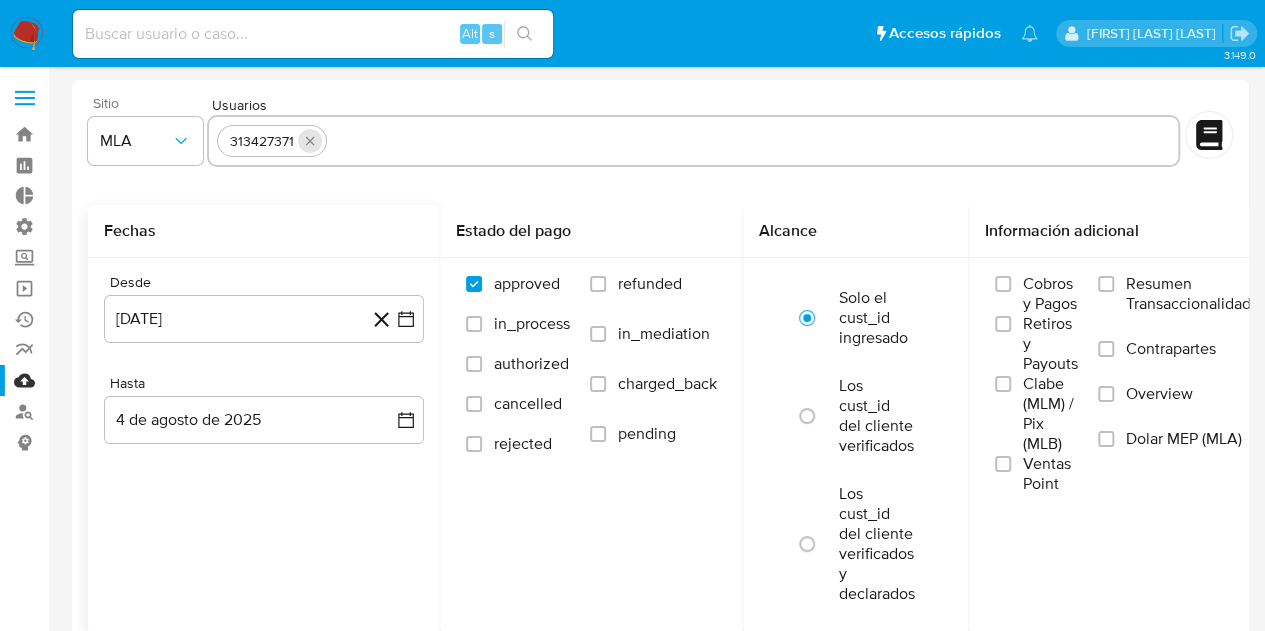 click 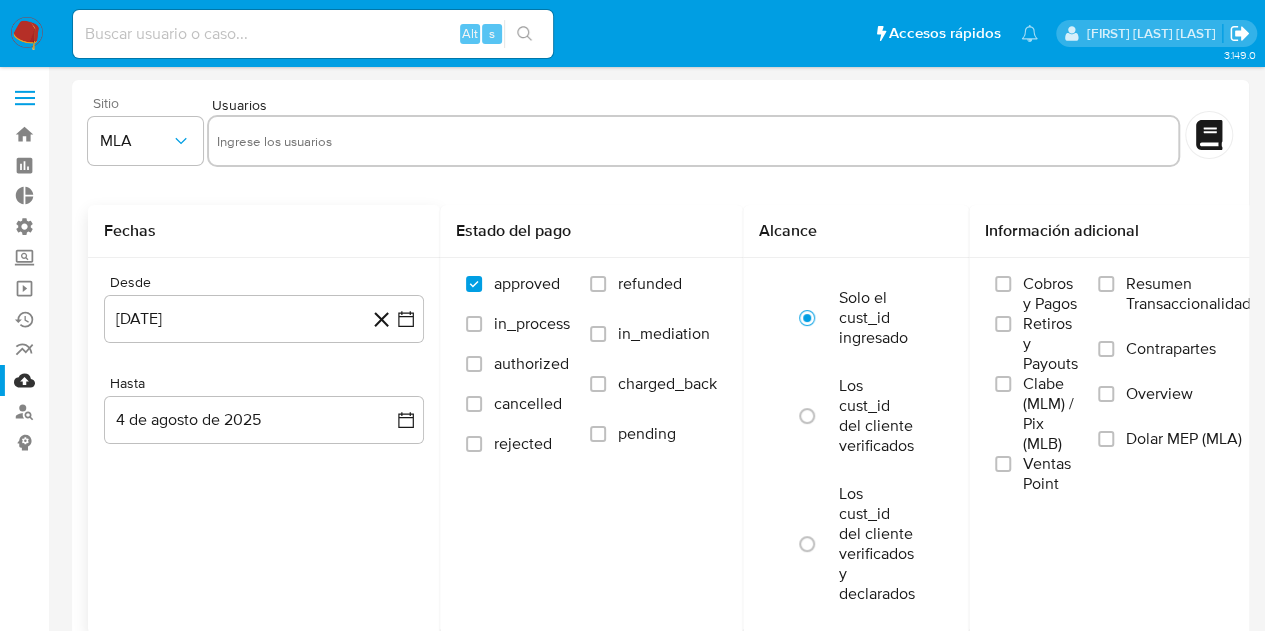click 